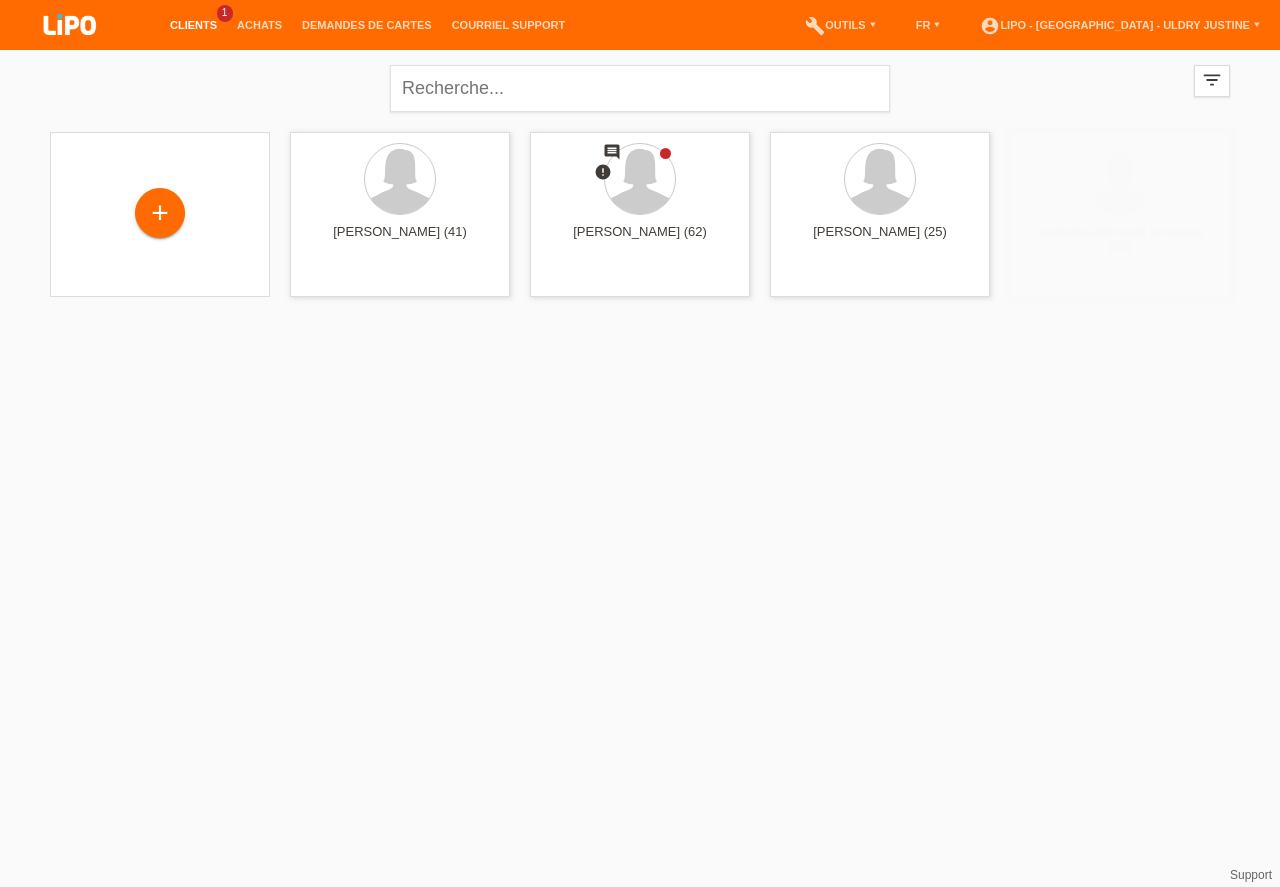 scroll, scrollTop: 0, scrollLeft: 0, axis: both 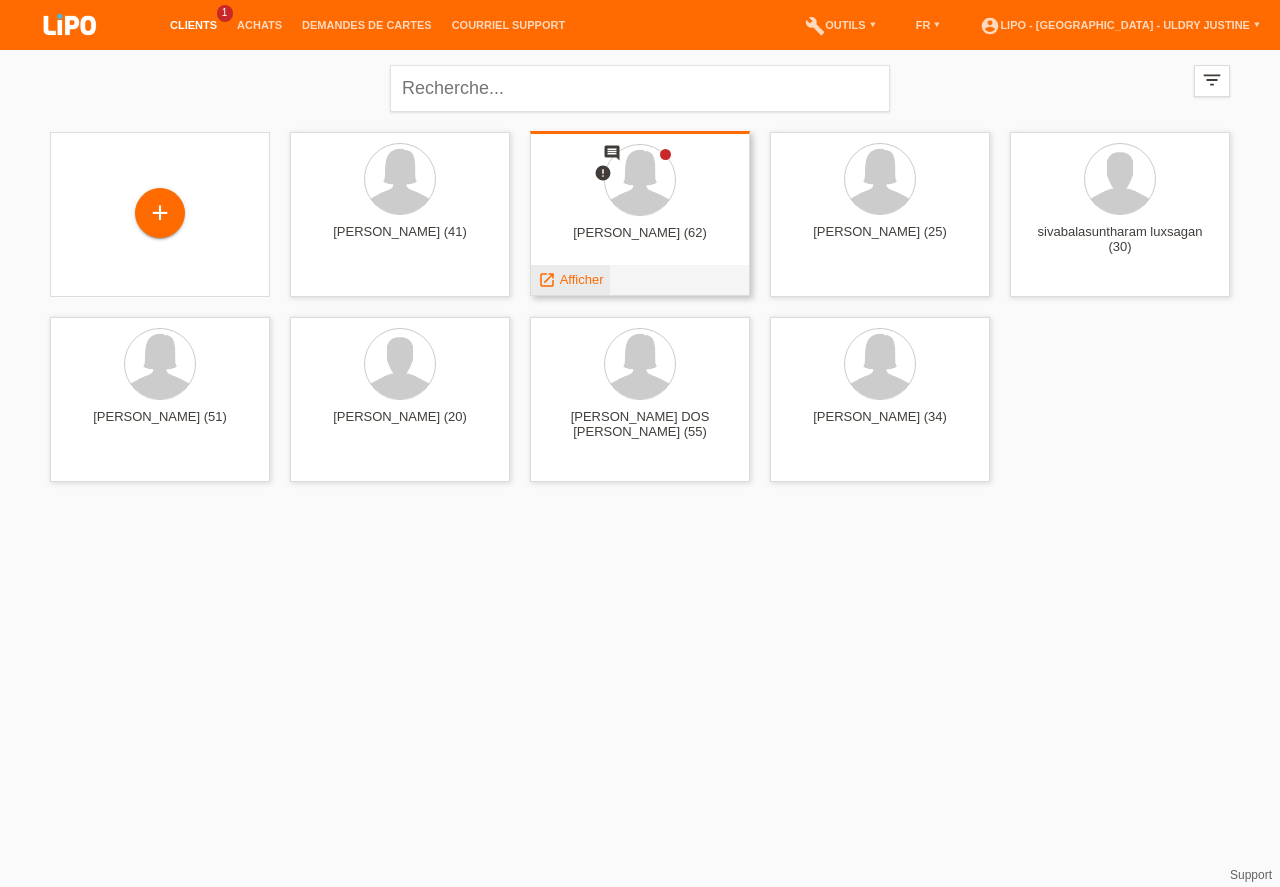 click on "Afficher" at bounding box center (582, 279) 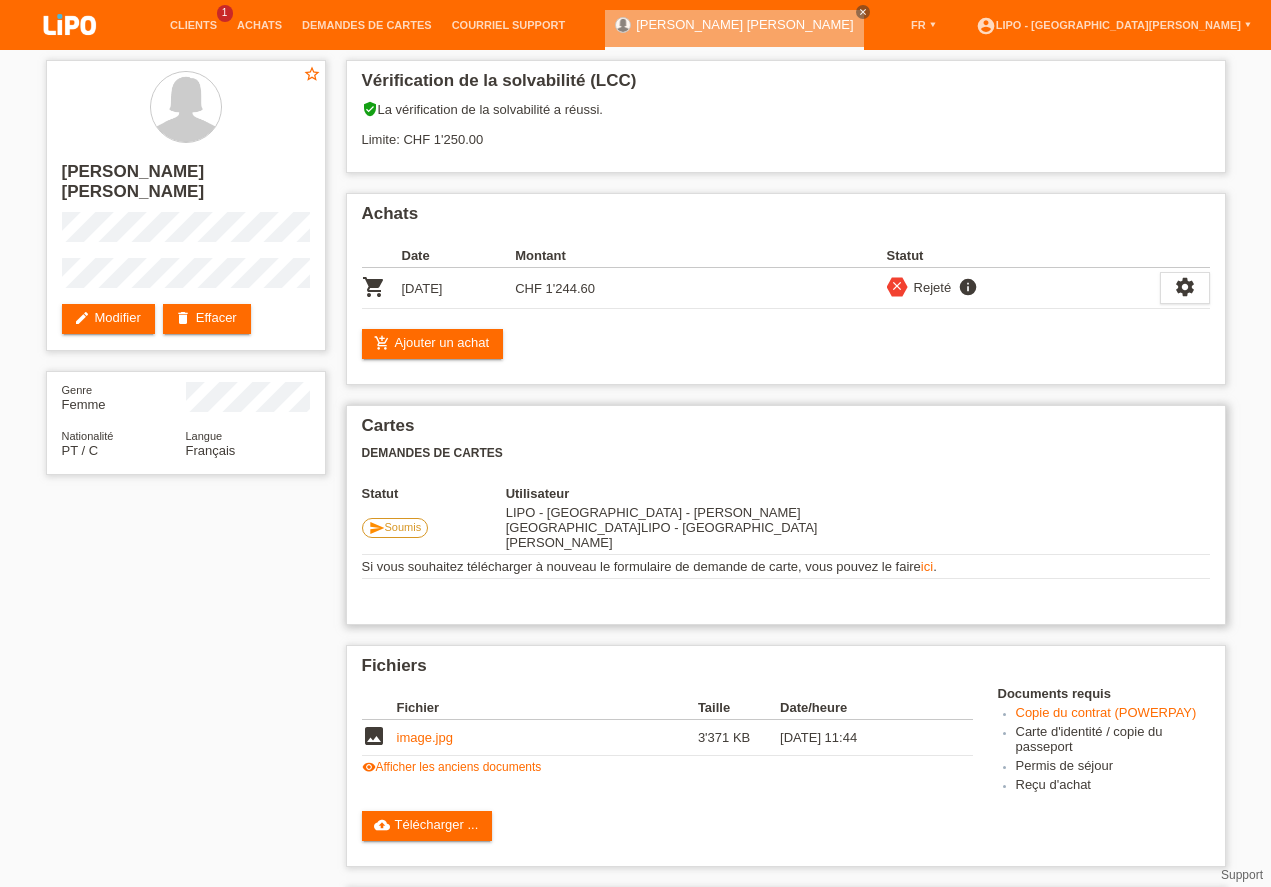 scroll, scrollTop: 171, scrollLeft: 0, axis: vertical 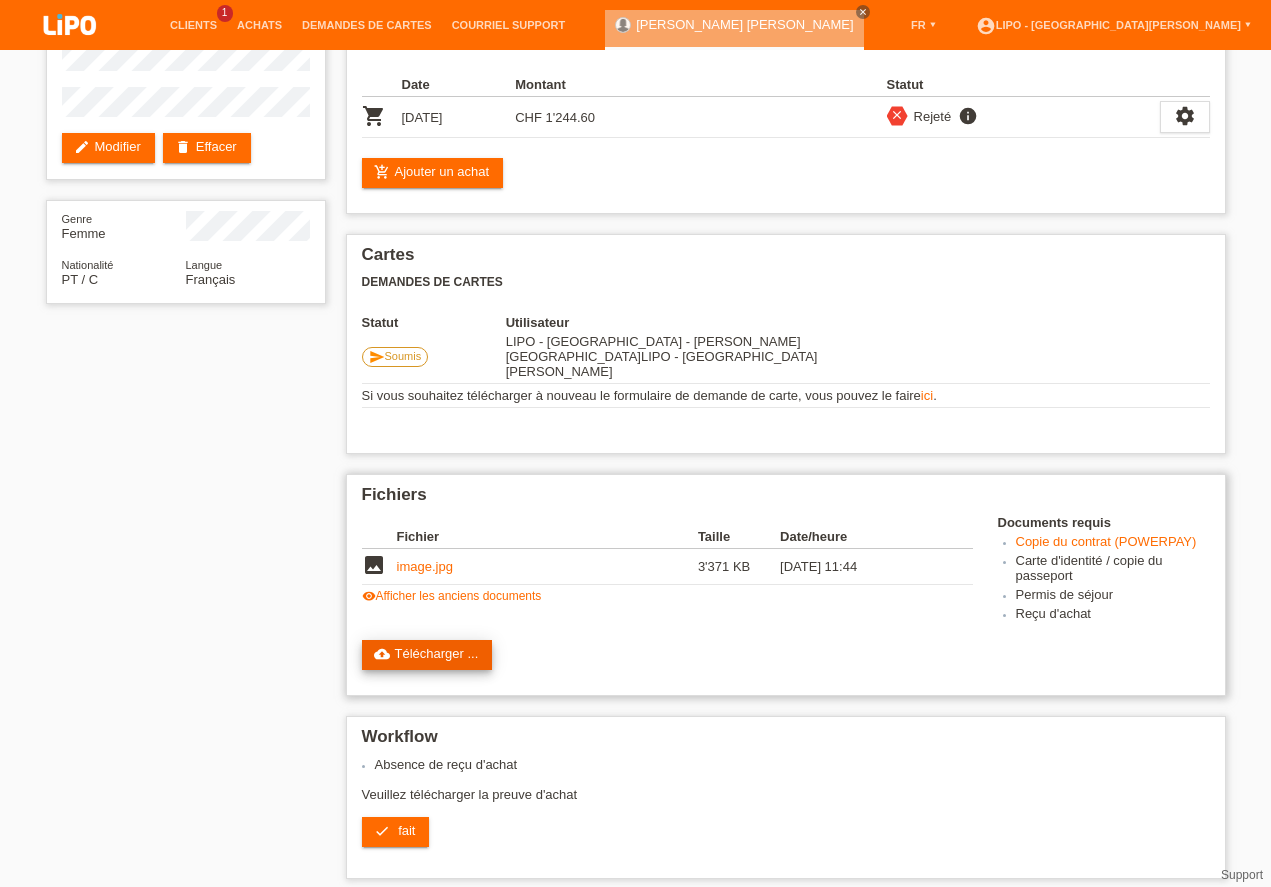 drag, startPoint x: 428, startPoint y: 635, endPoint x: 440, endPoint y: 629, distance: 13.416408 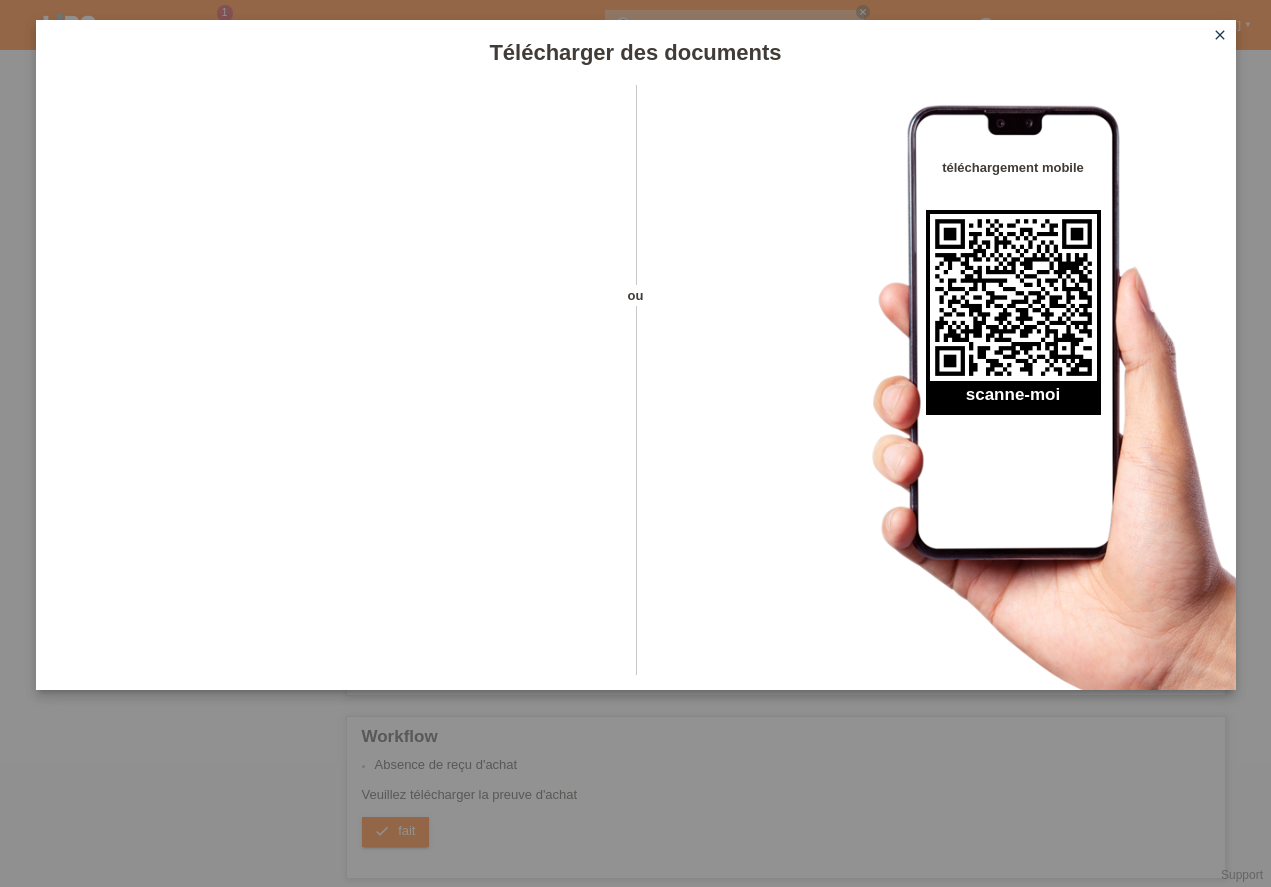 click on "close" at bounding box center (1220, 35) 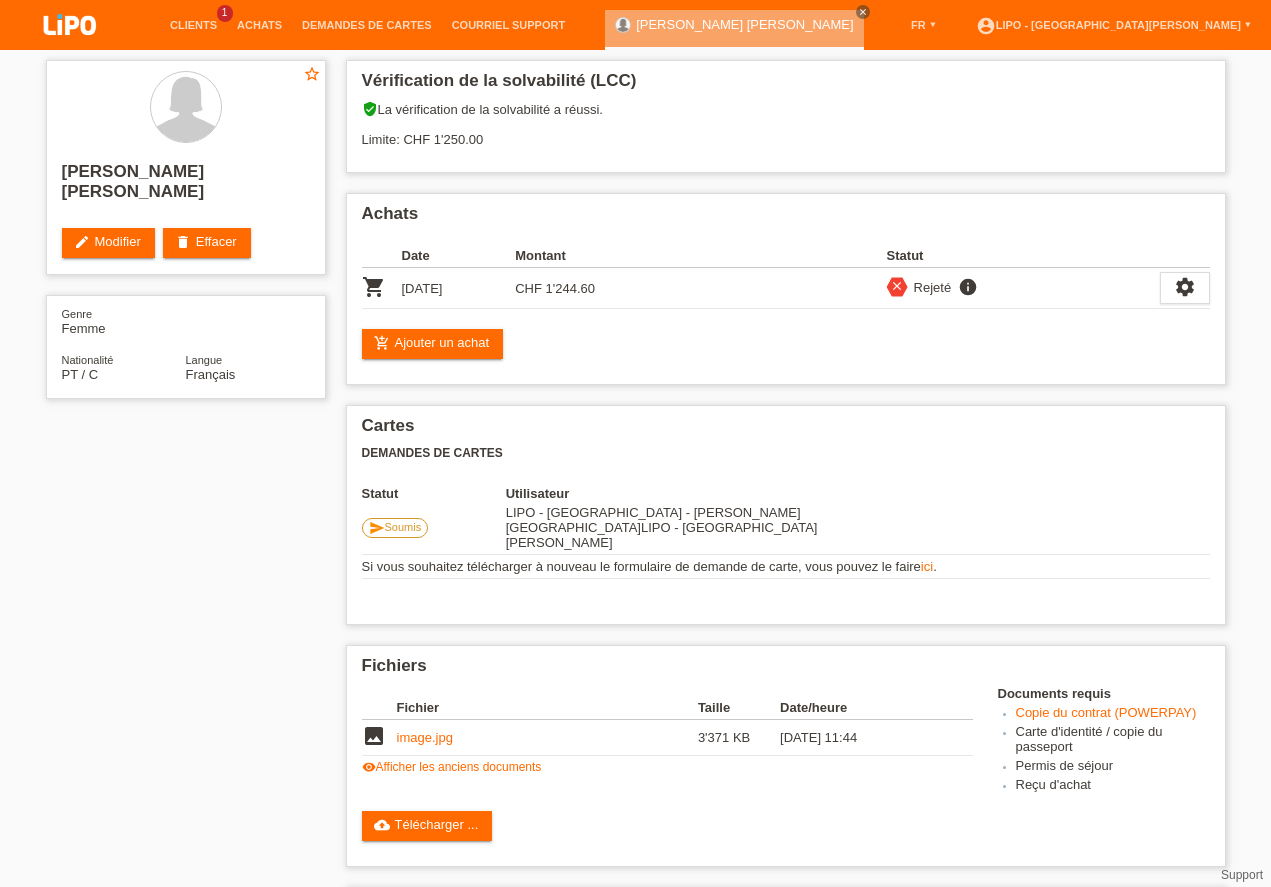 scroll, scrollTop: 171, scrollLeft: 0, axis: vertical 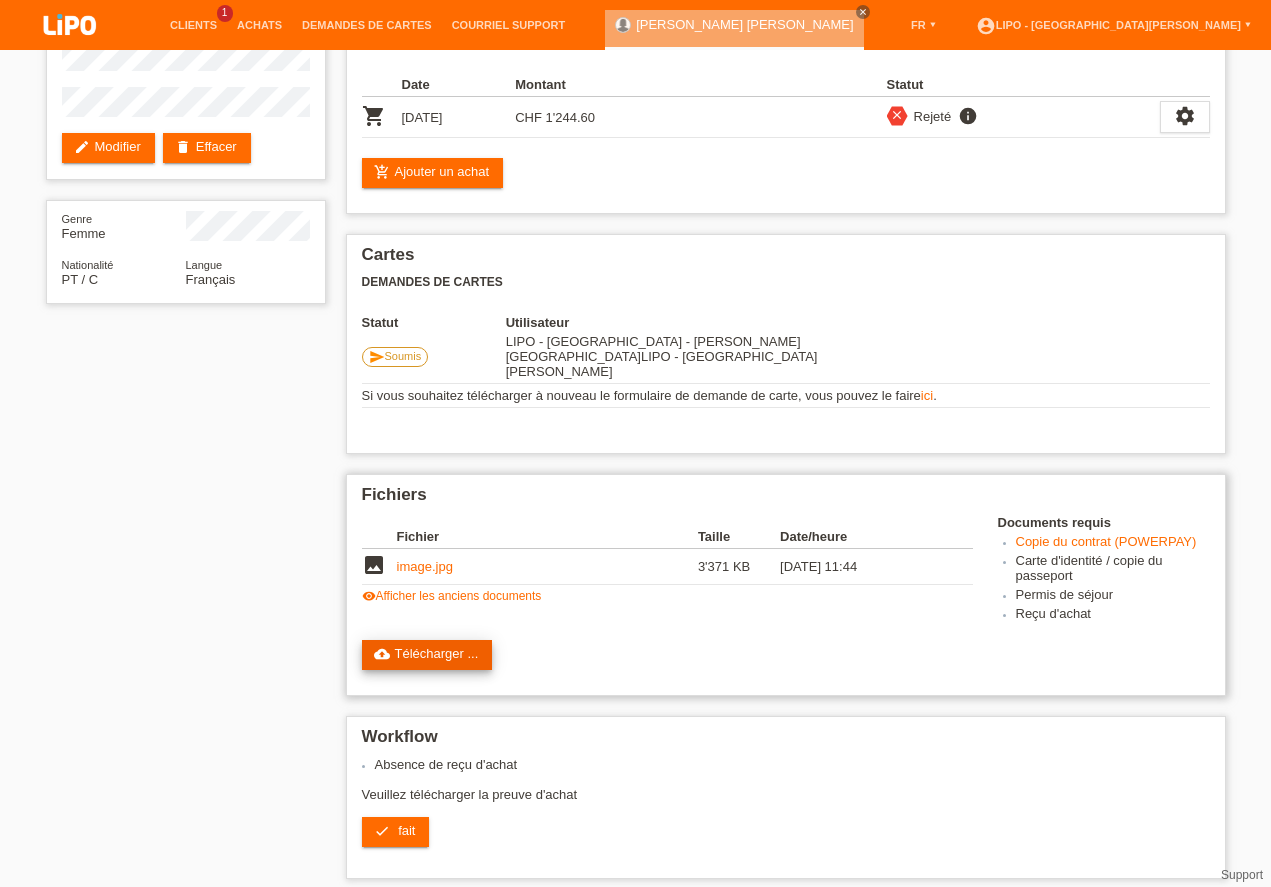 click on "cloud_upload  Télécharger ..." at bounding box center [427, 655] 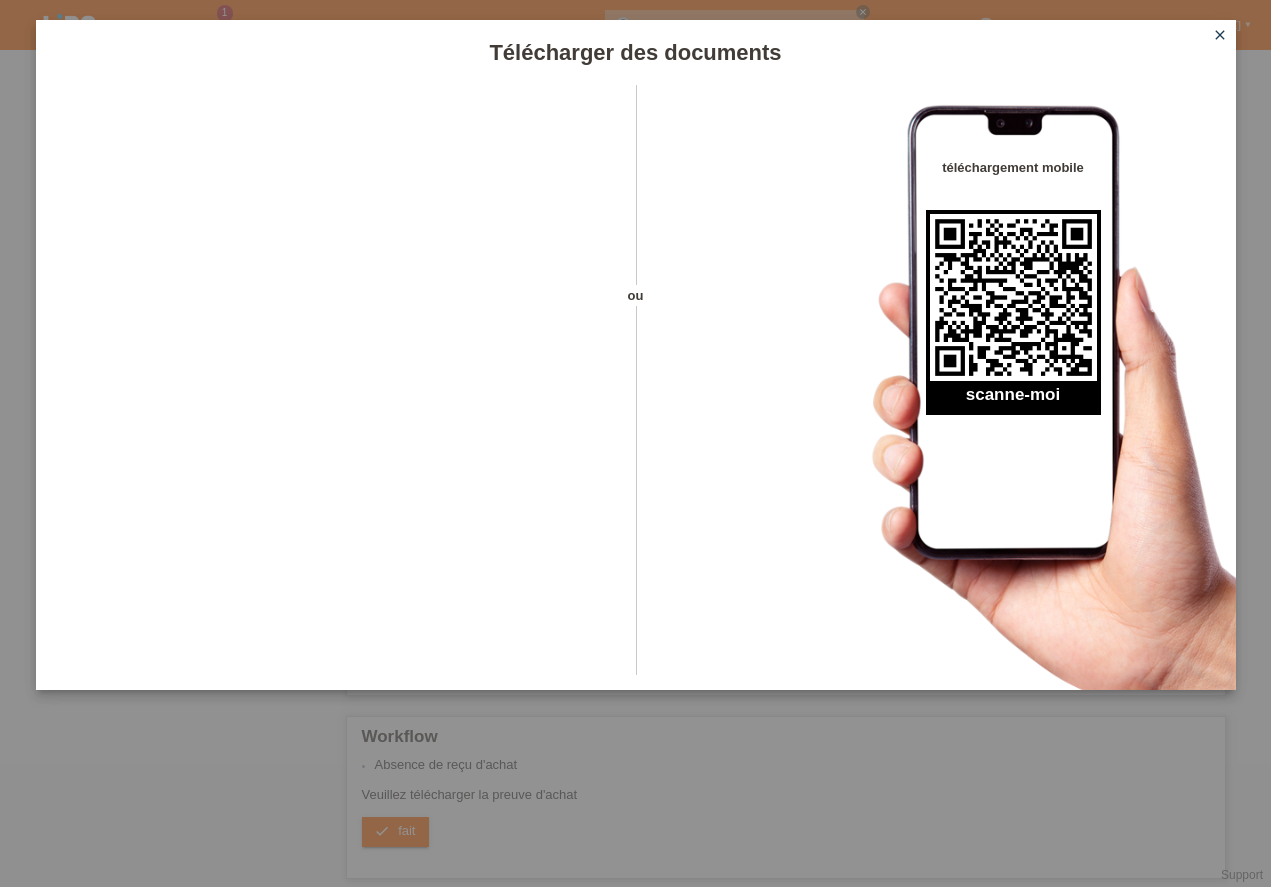 click on "close" at bounding box center (1220, 35) 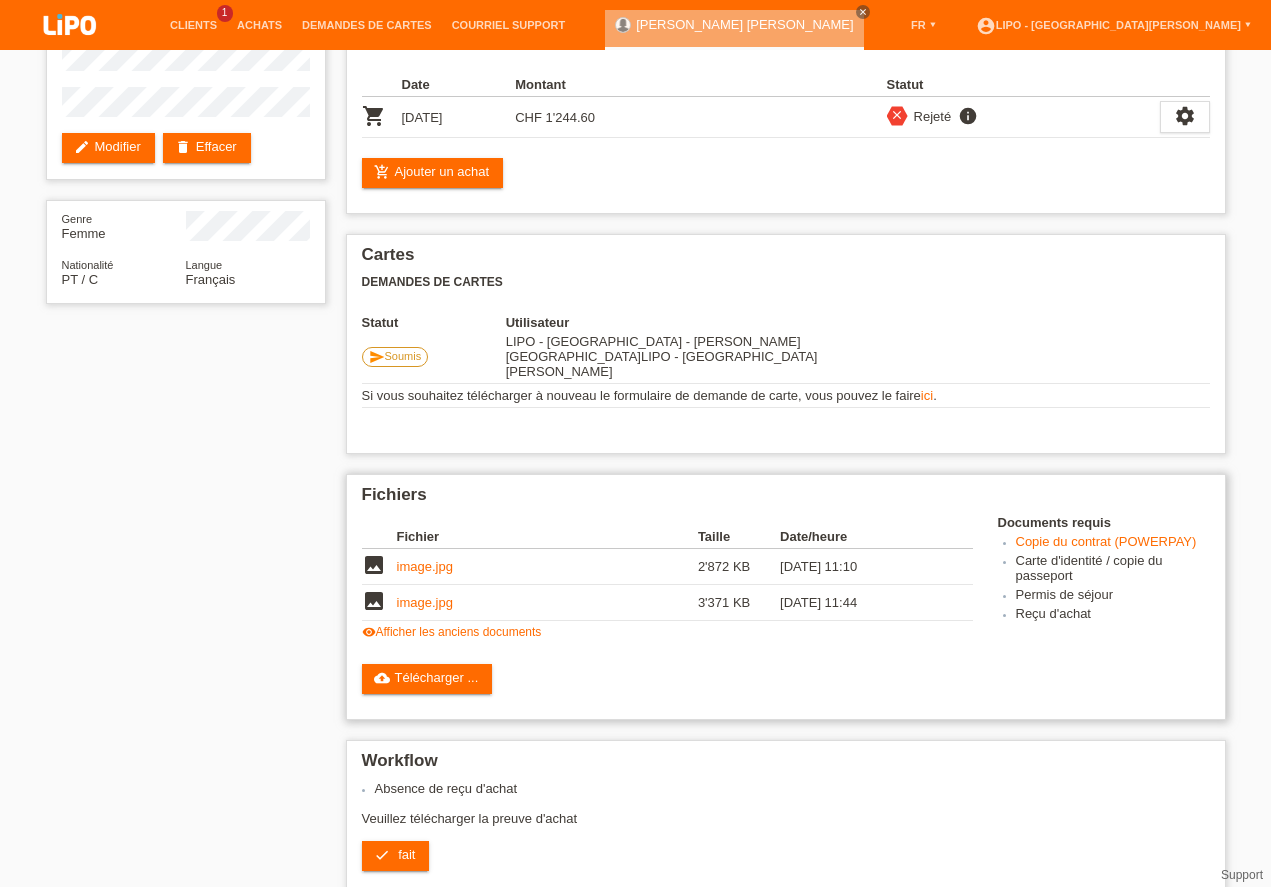 scroll, scrollTop: 228, scrollLeft: 0, axis: vertical 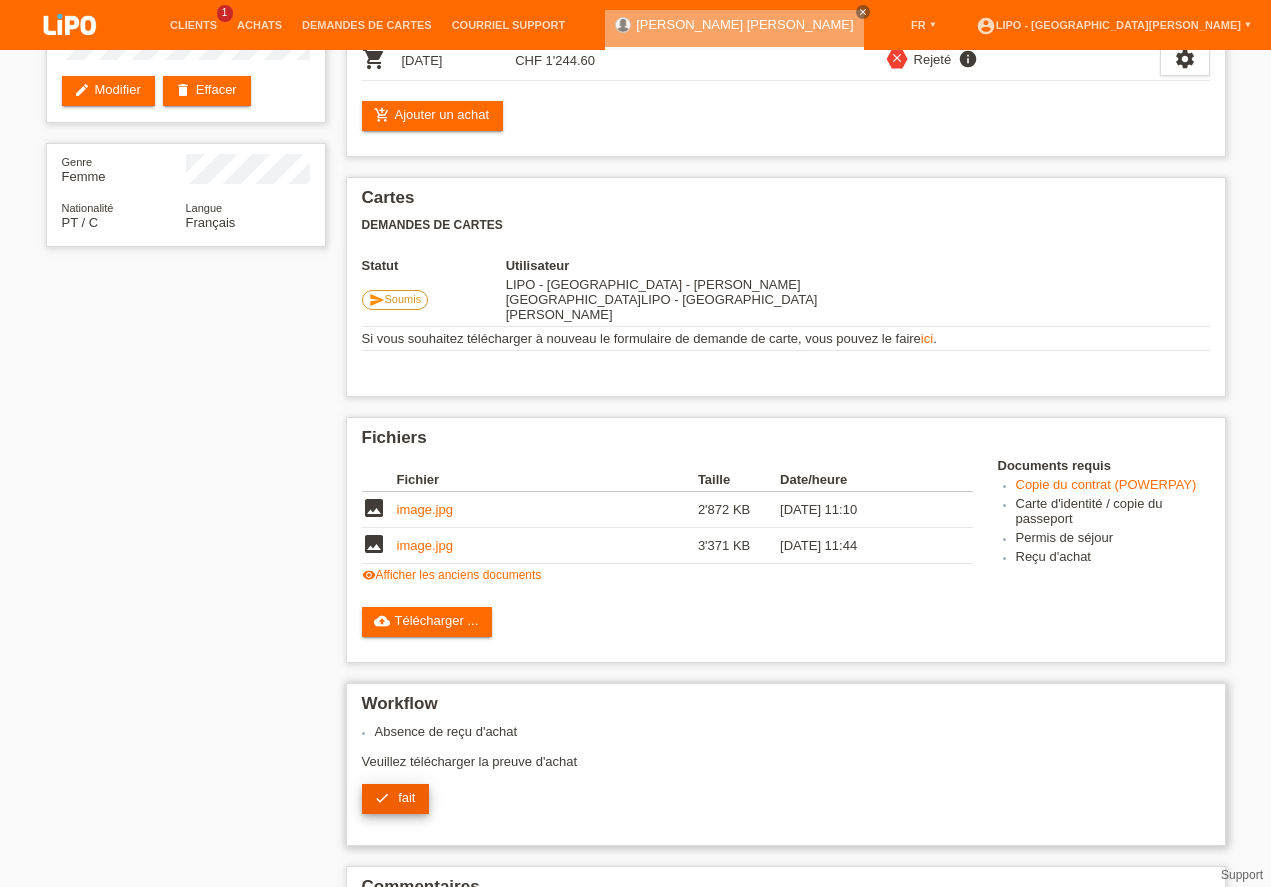 click on "fait" at bounding box center [406, 797] 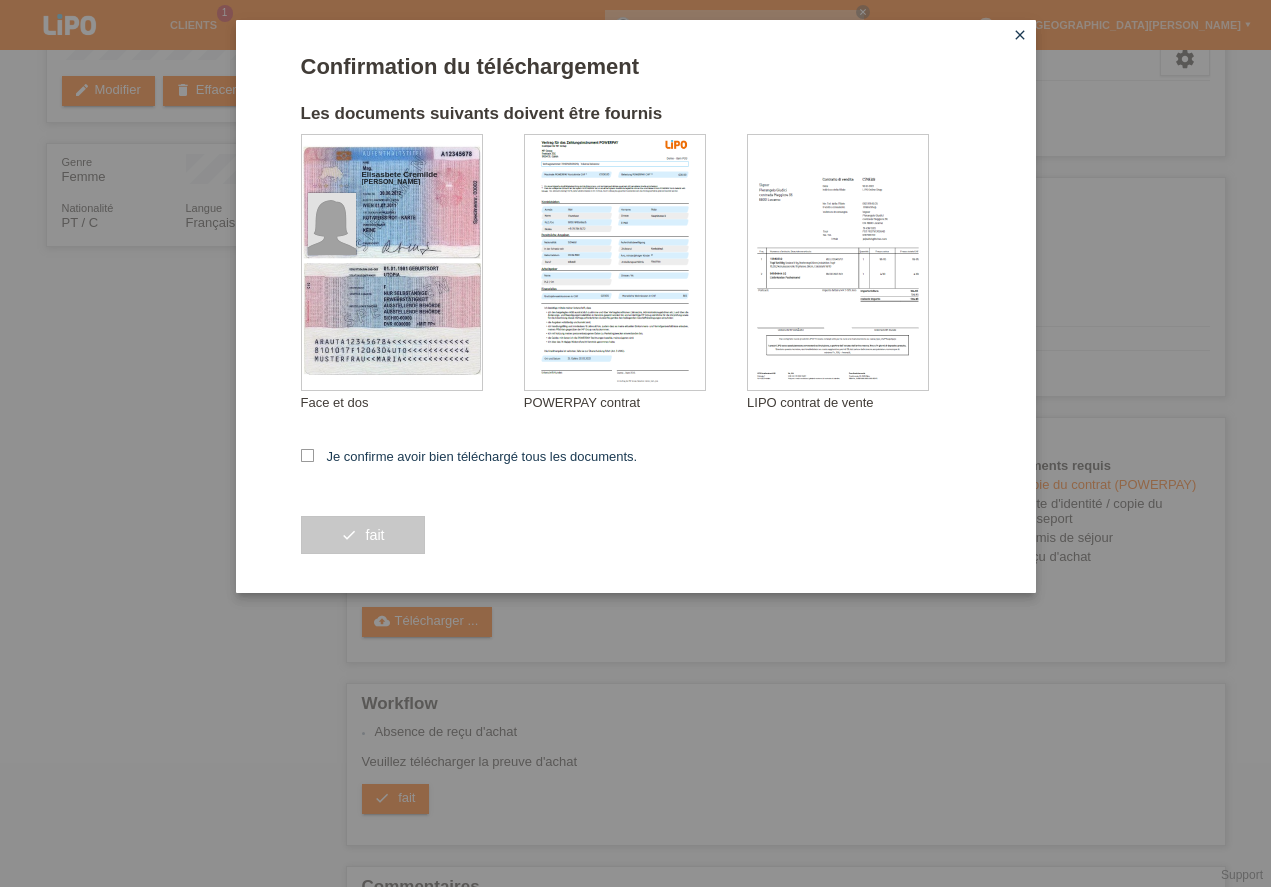 click at bounding box center (307, 455) 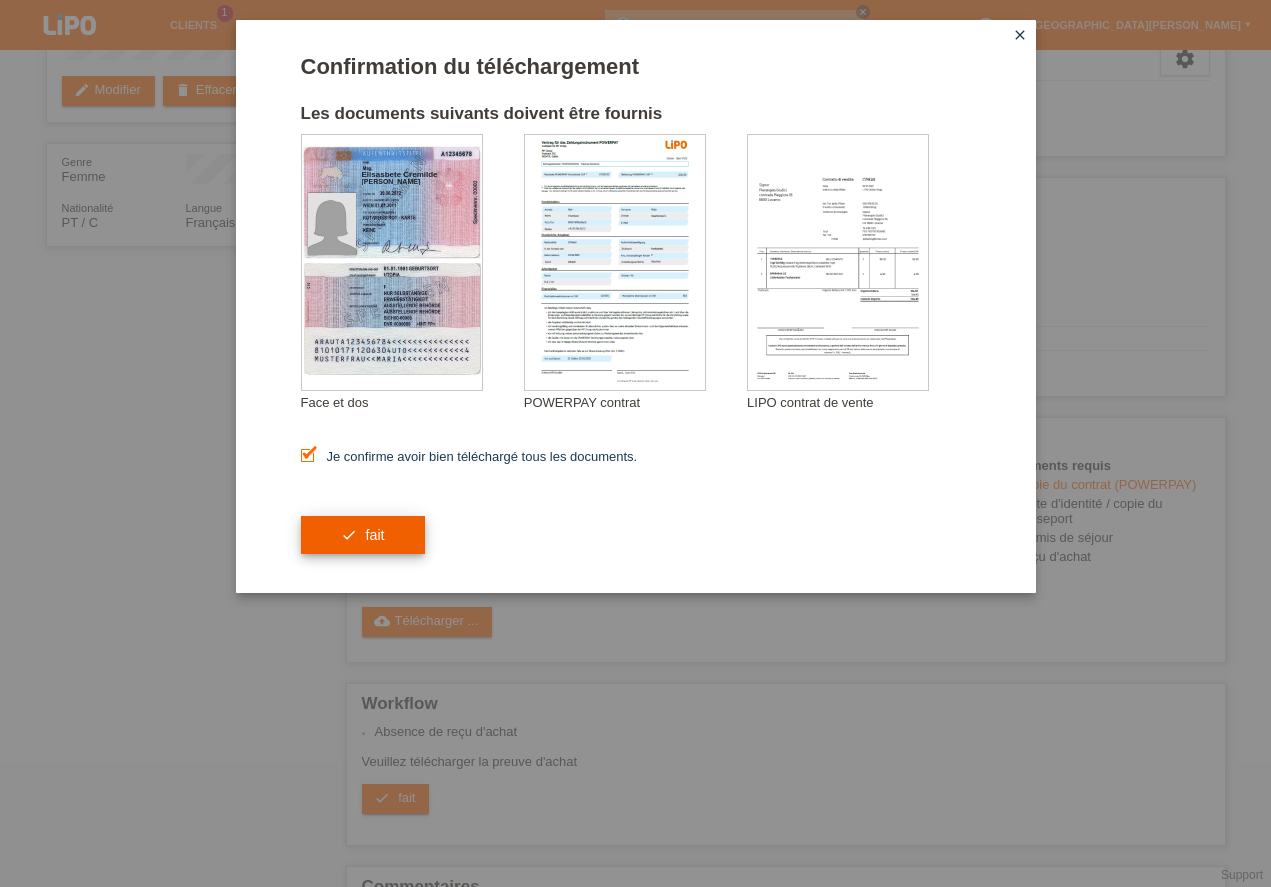 click on "check   fait" at bounding box center (363, 535) 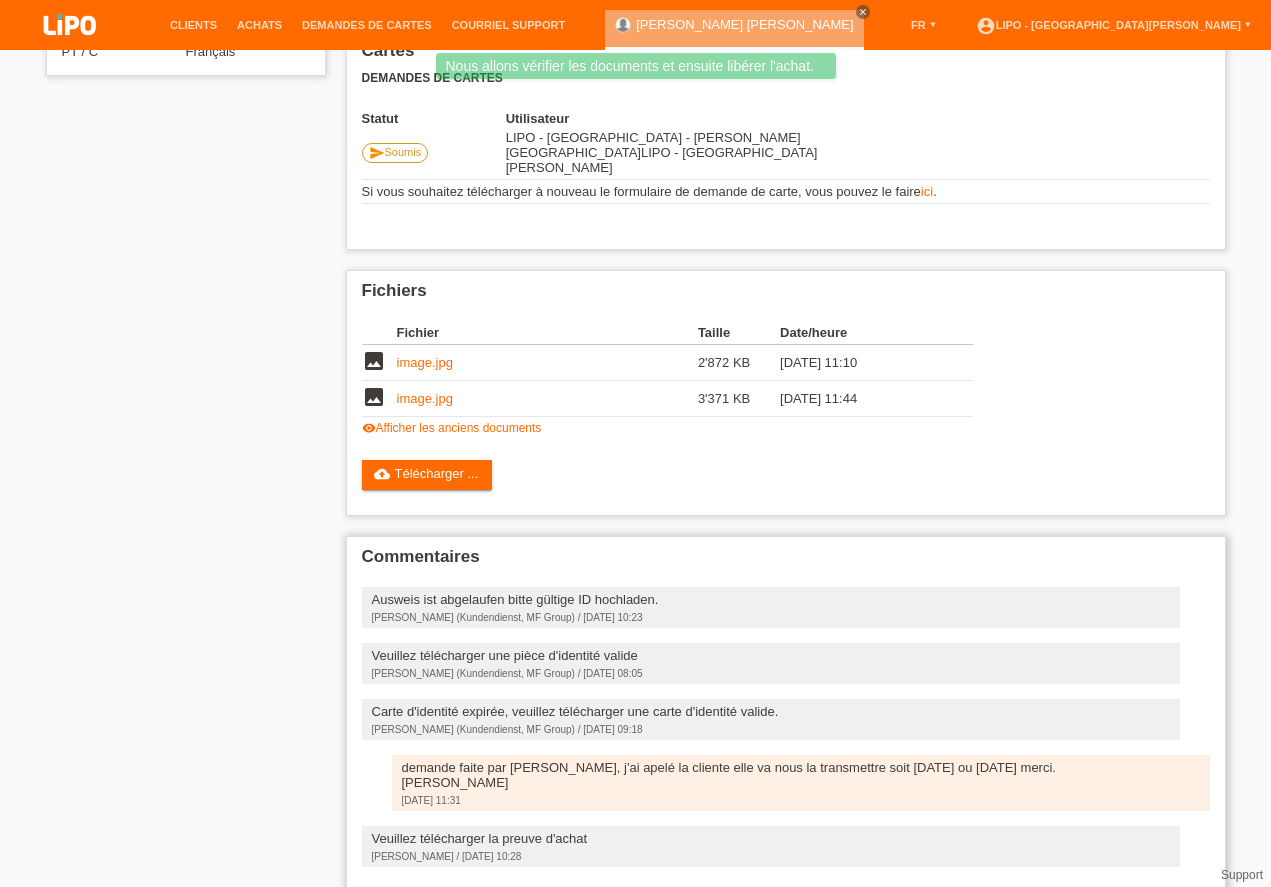 scroll, scrollTop: 481, scrollLeft: 0, axis: vertical 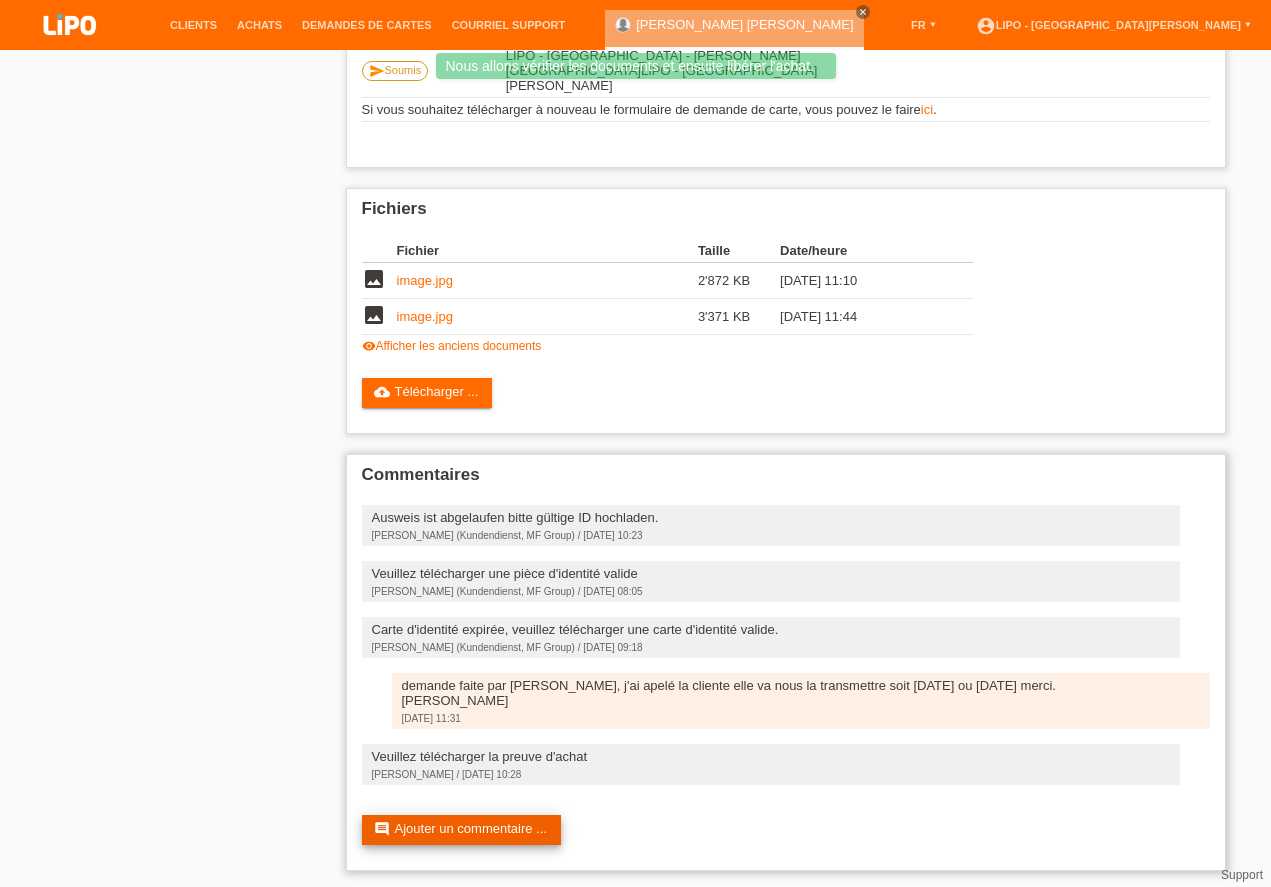 click on "comment  Ajouter un commentaire ..." at bounding box center [461, 830] 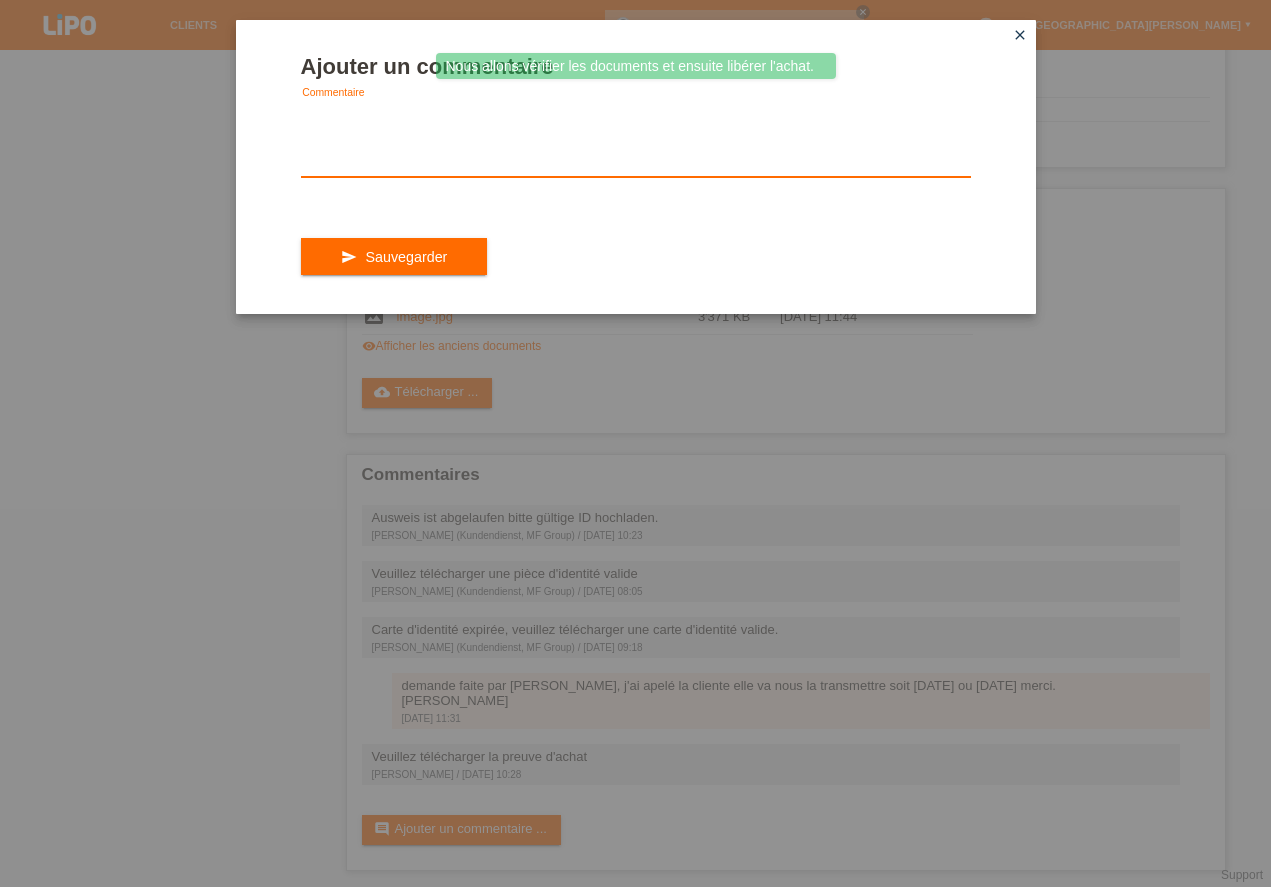 click at bounding box center (636, 138) 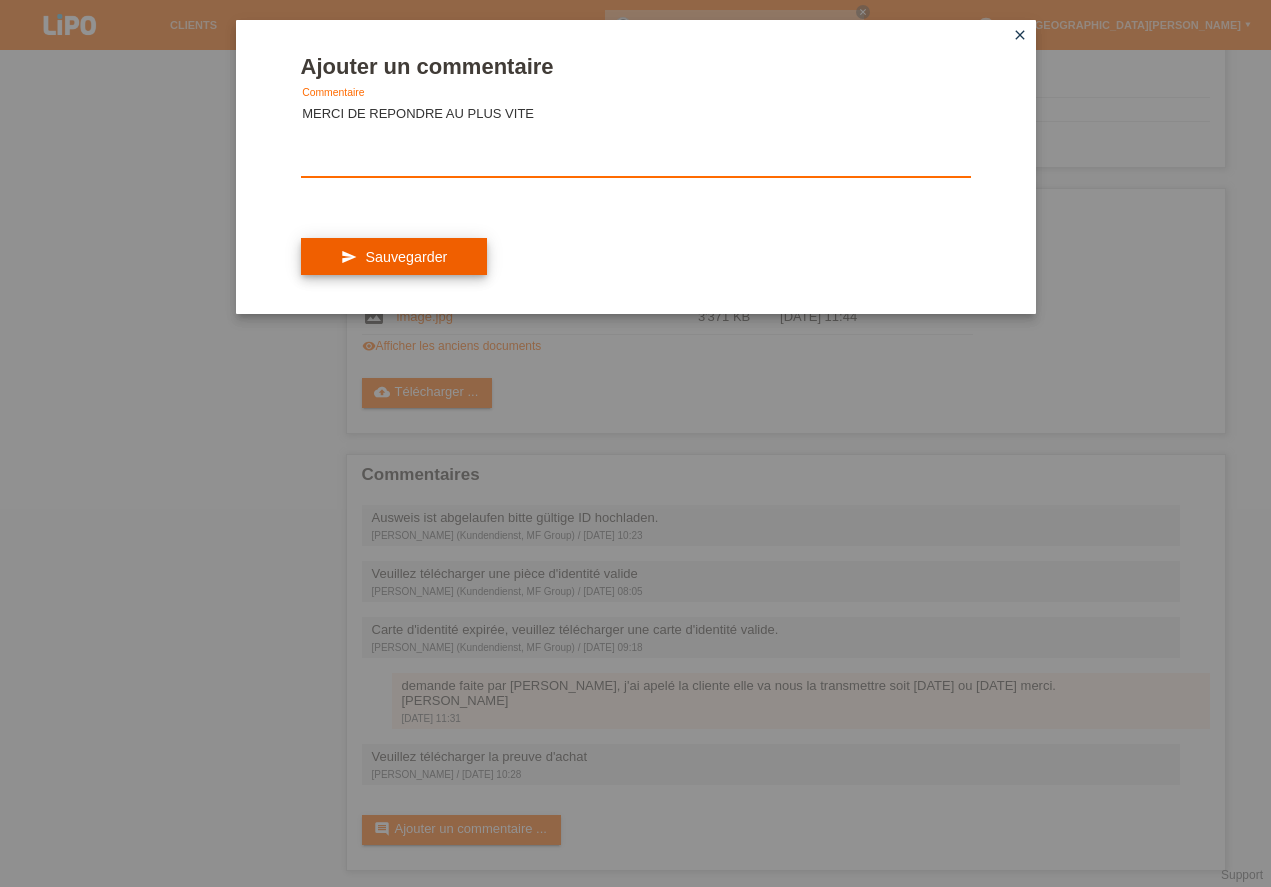 type on "MERCI DE REPONDRE AU PLUS VITE" 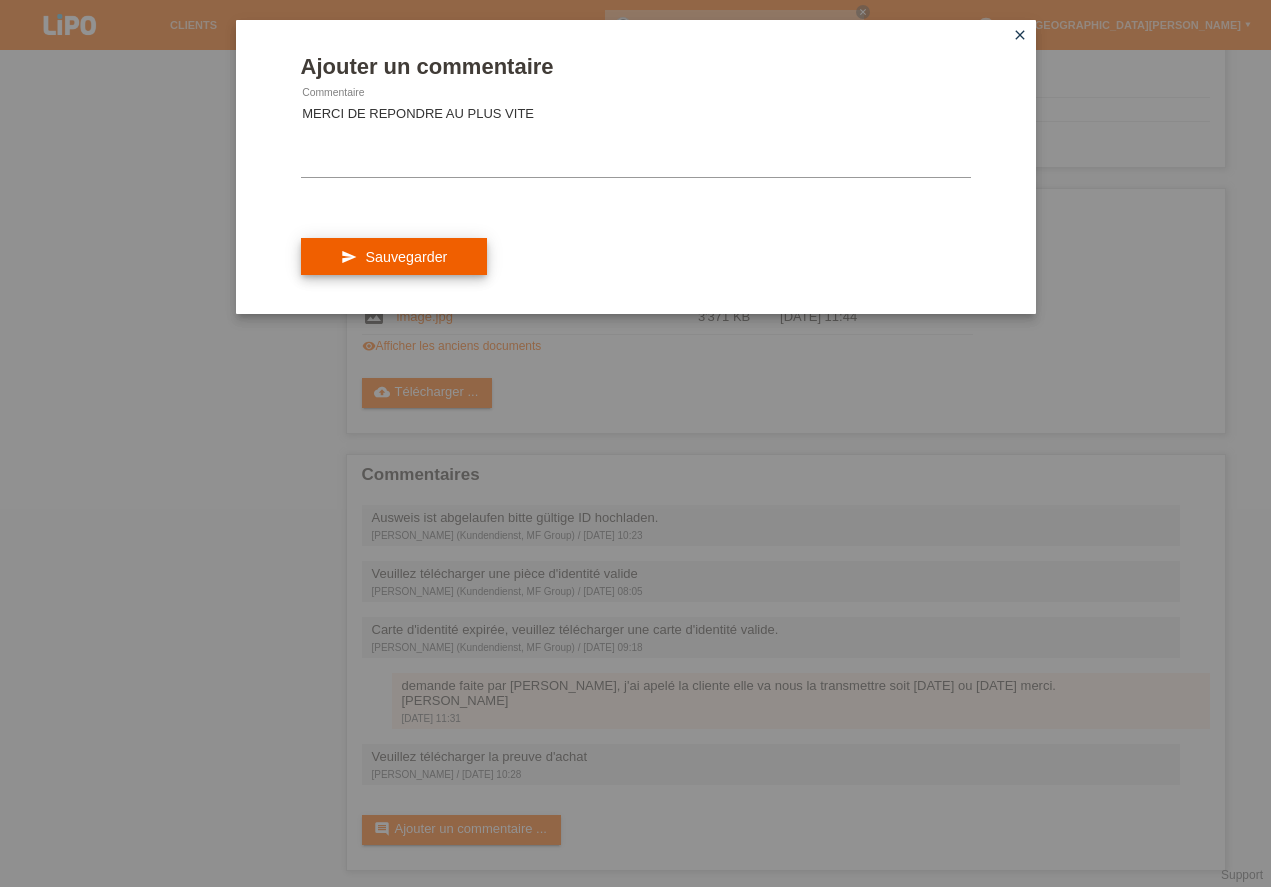 click on "send   Sauvegarder" at bounding box center [394, 257] 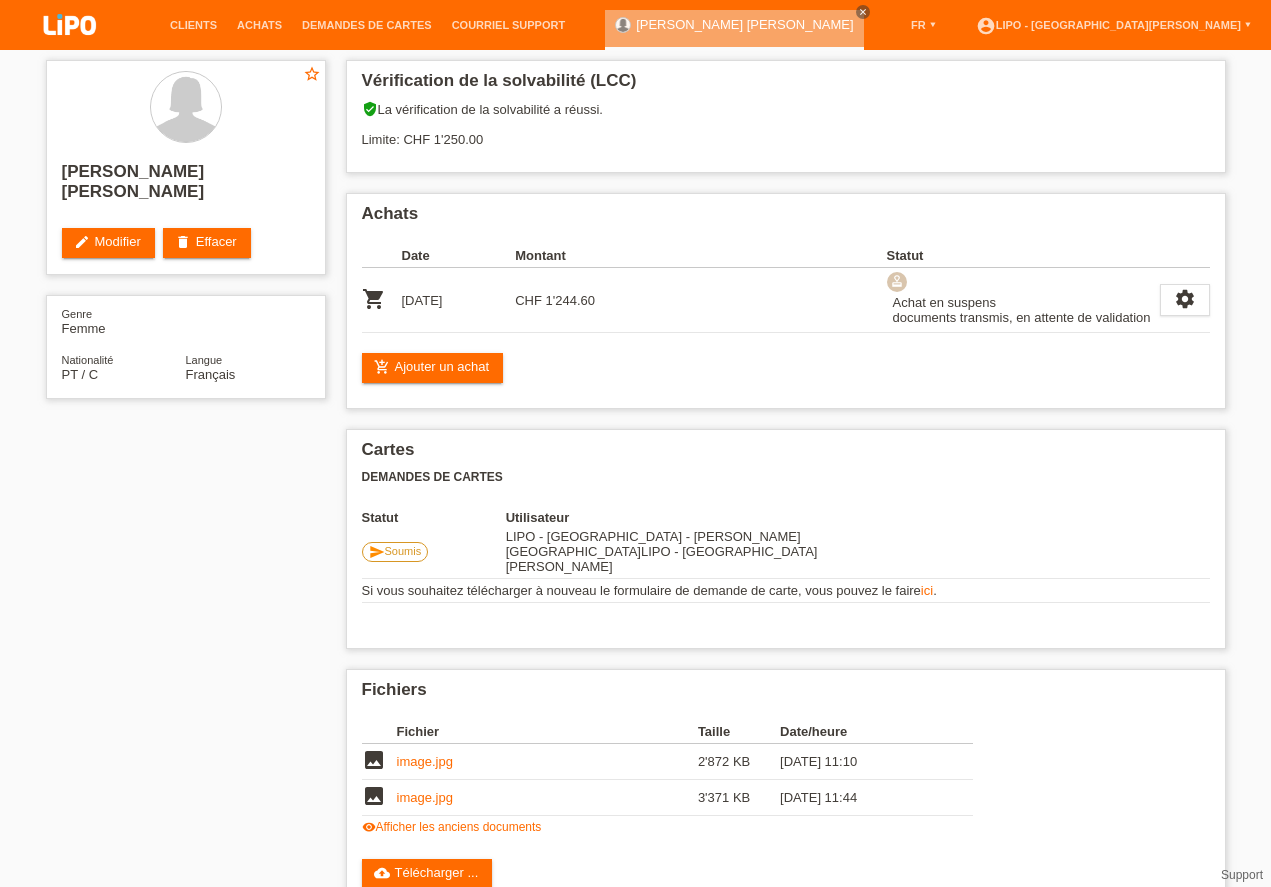 scroll, scrollTop: 539, scrollLeft: 0, axis: vertical 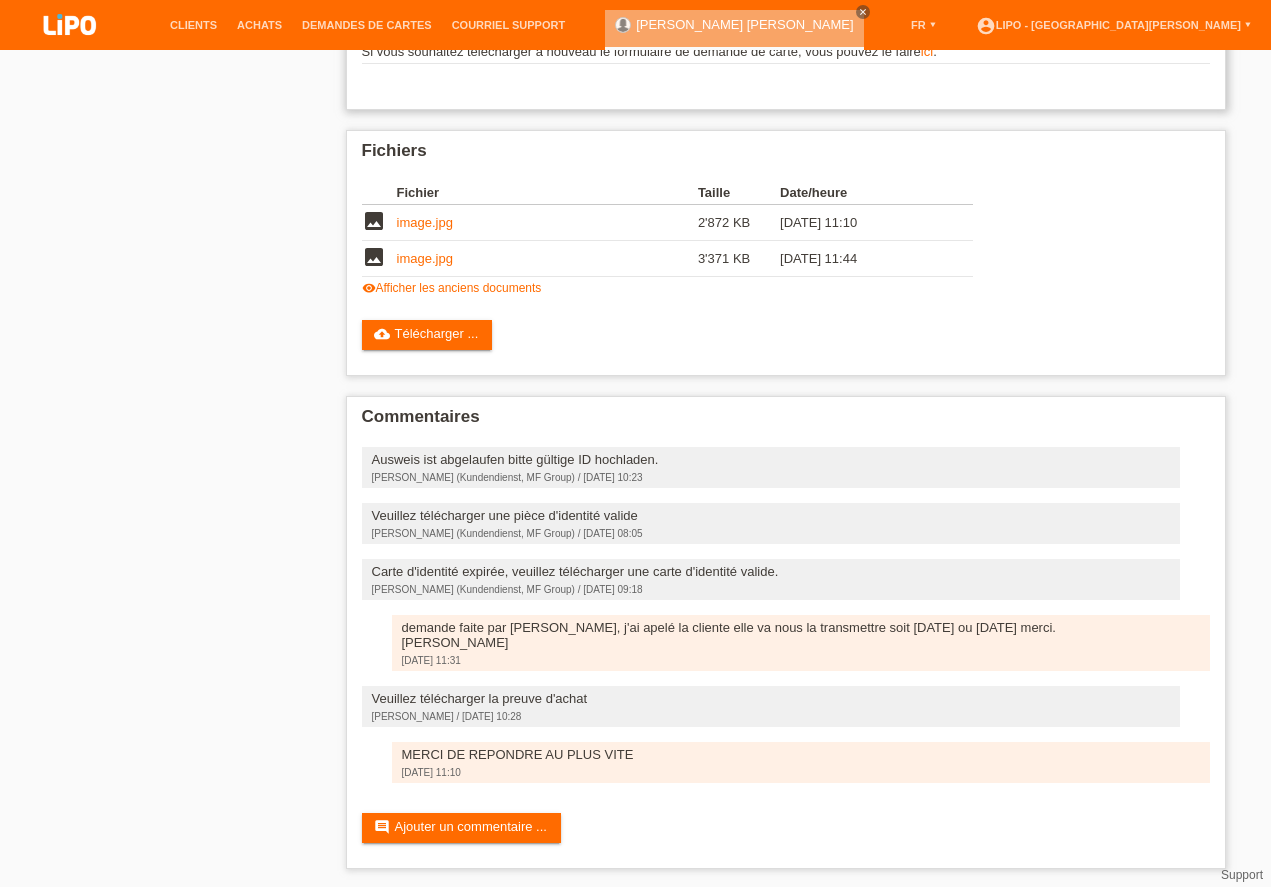 click on "Soumis" at bounding box center [403, 11] 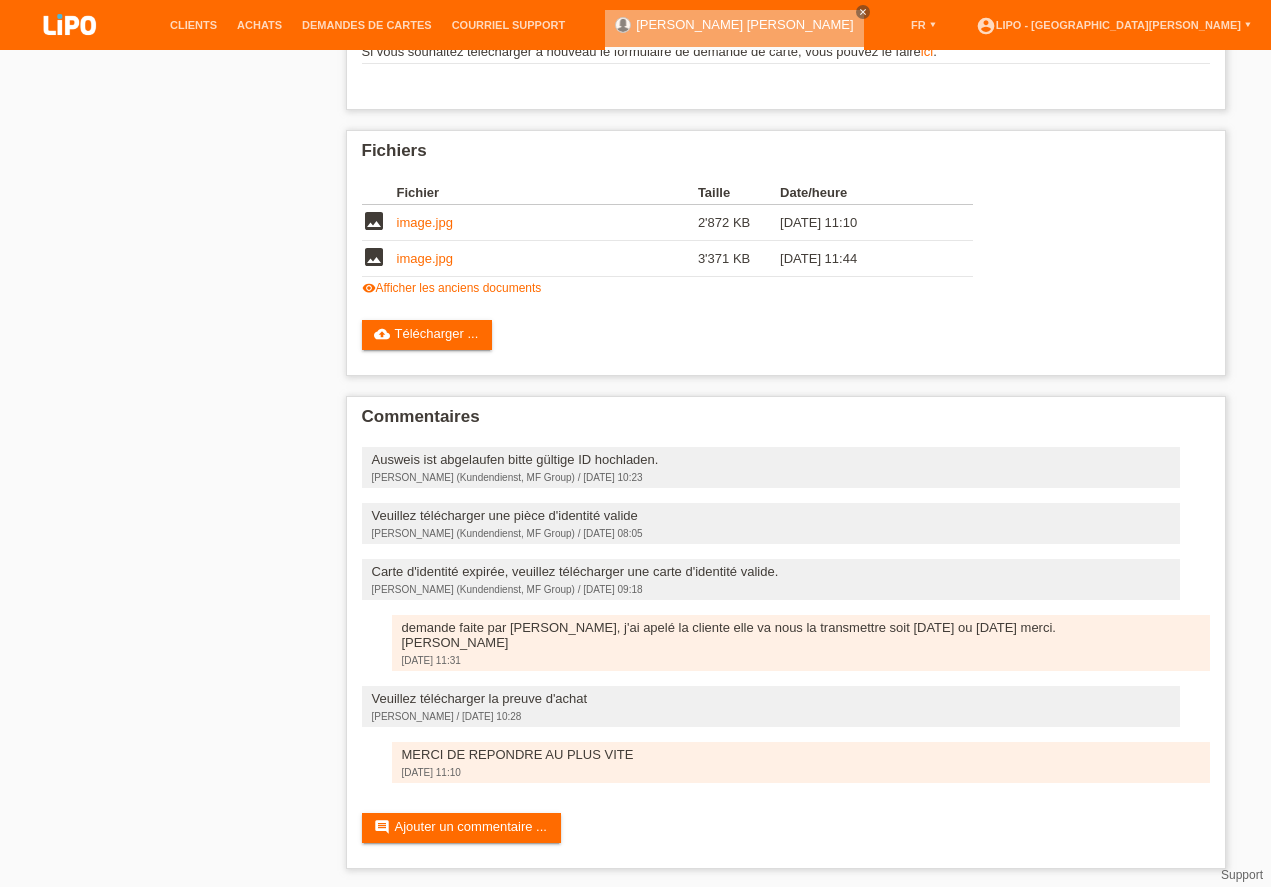 scroll, scrollTop: 0, scrollLeft: 0, axis: both 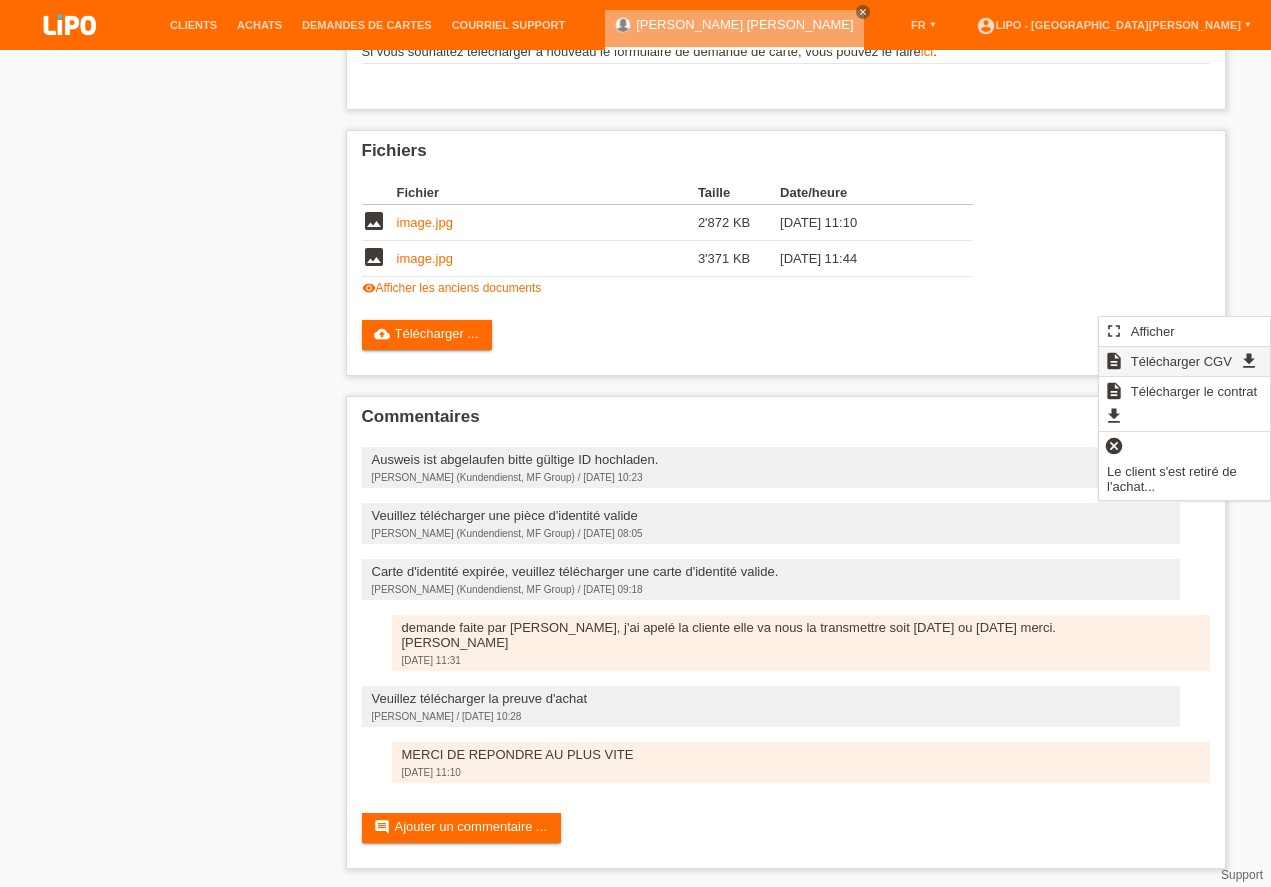 click on "Télécharger CGV" at bounding box center (1181, 361) 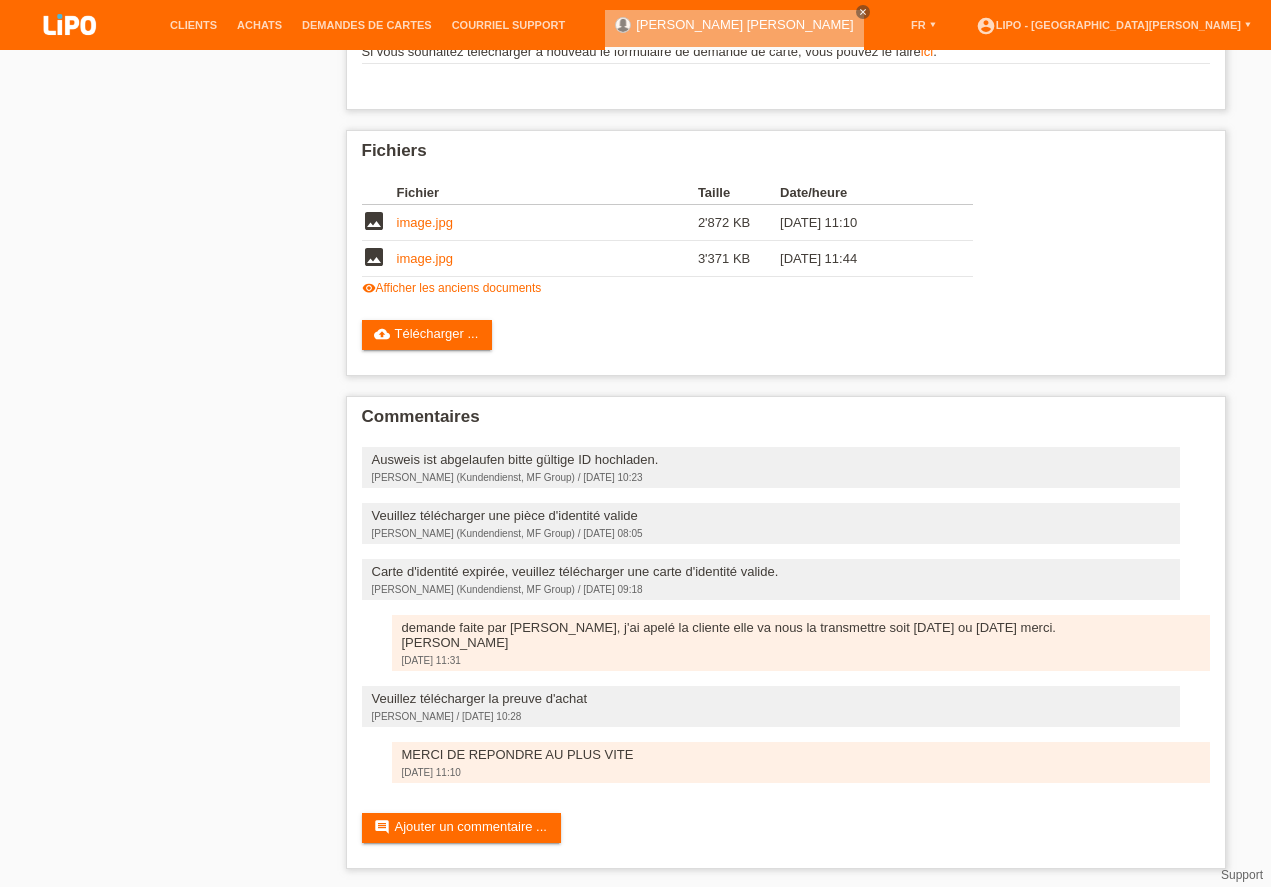 click on "settings" at bounding box center [1185, -240] 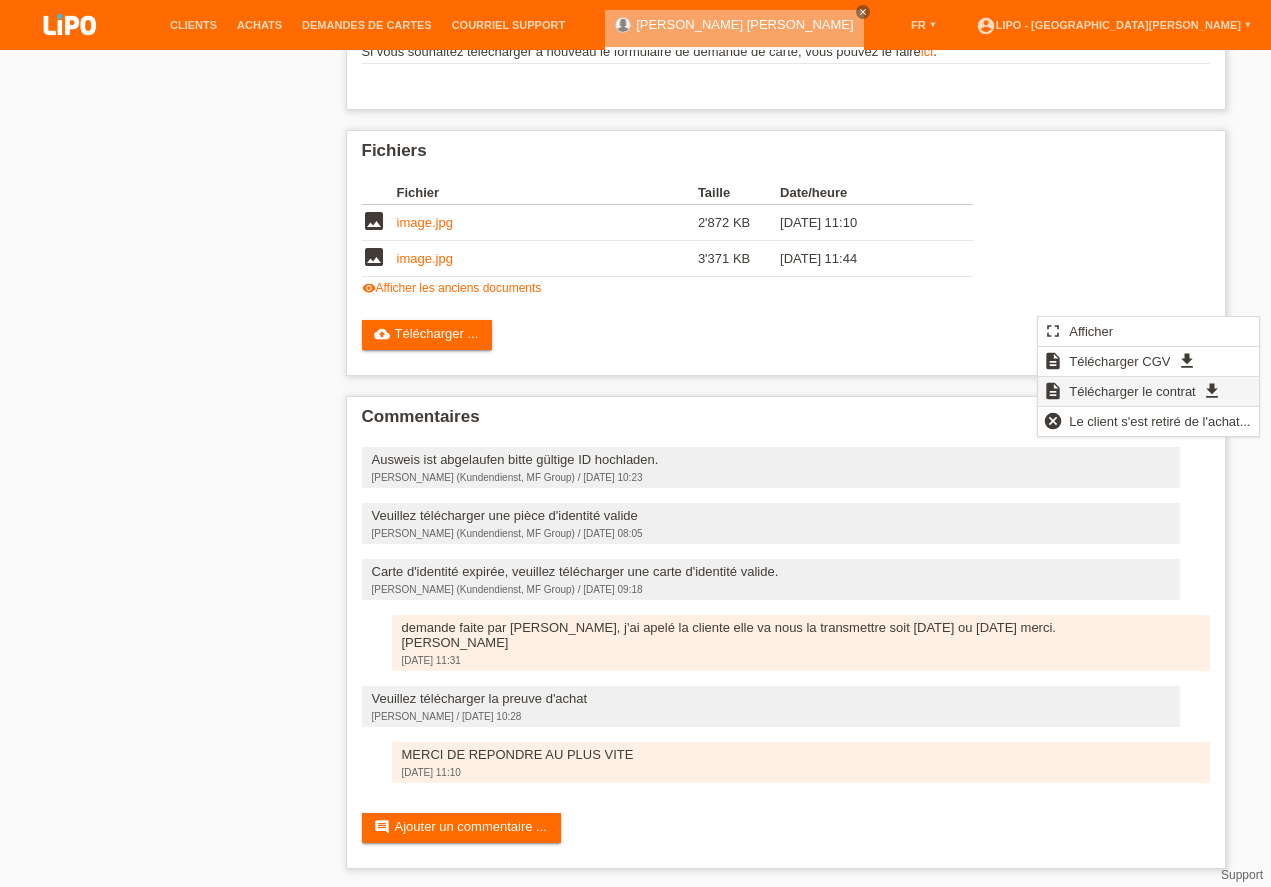 click on "Télécharger le contrat" at bounding box center (1132, 391) 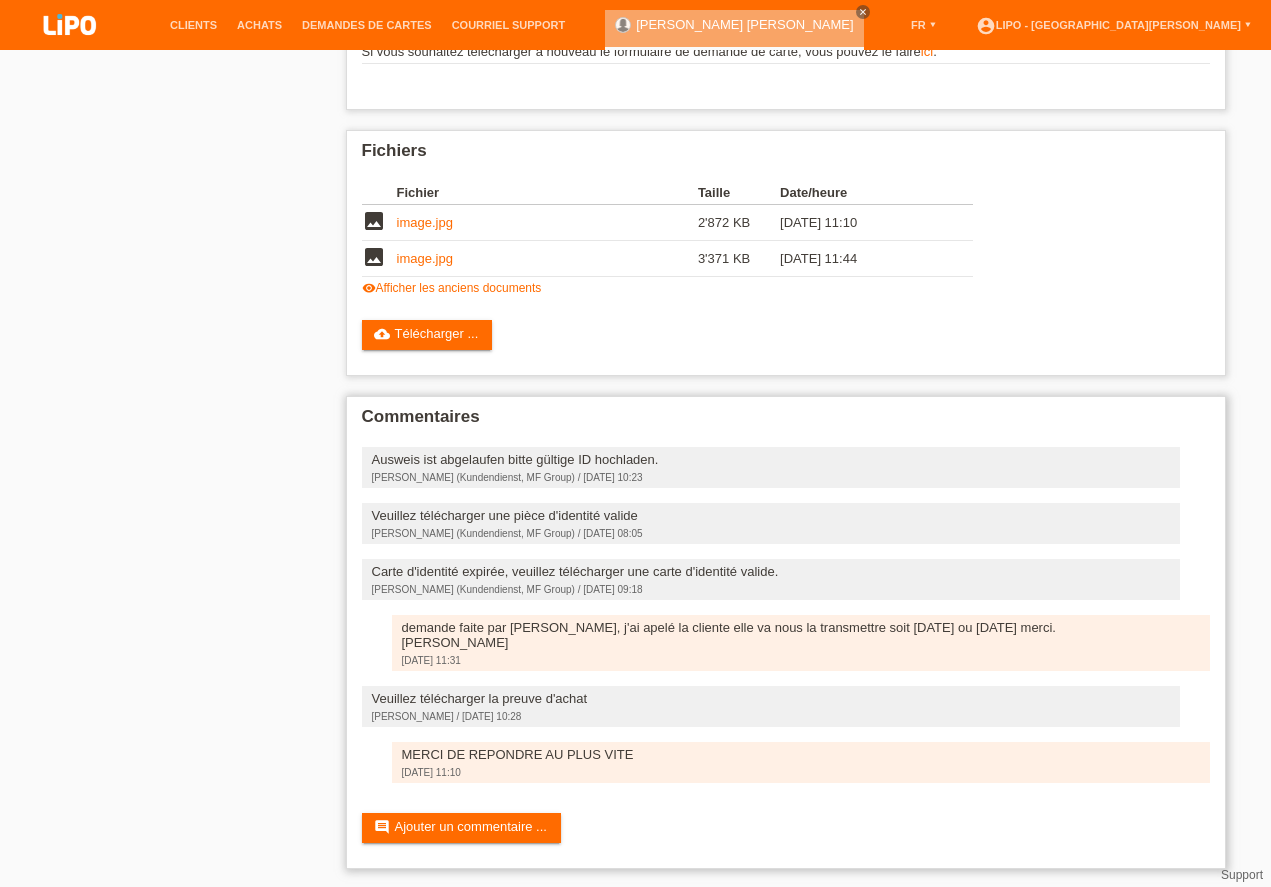 scroll, scrollTop: 0, scrollLeft: 0, axis: both 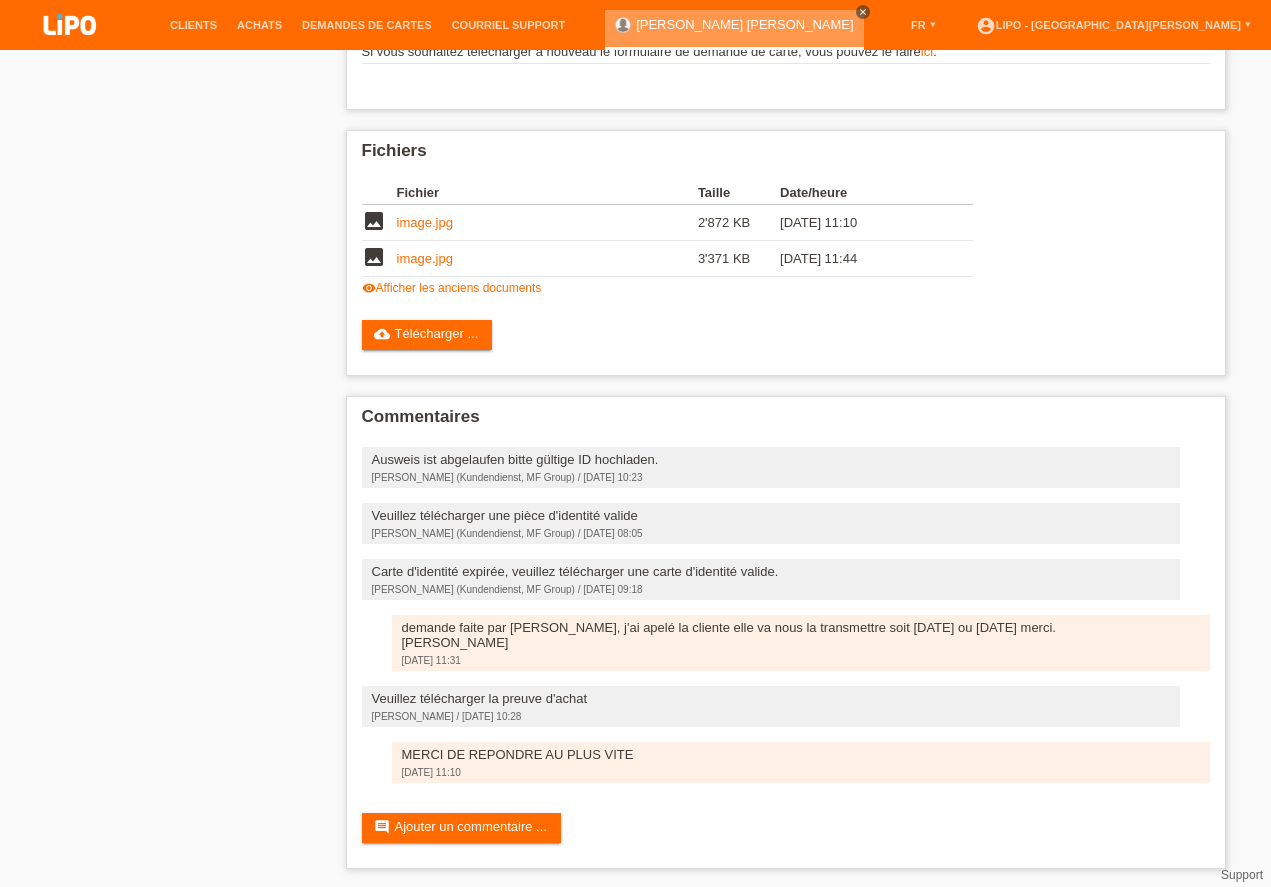 click on "close" at bounding box center (863, 12) 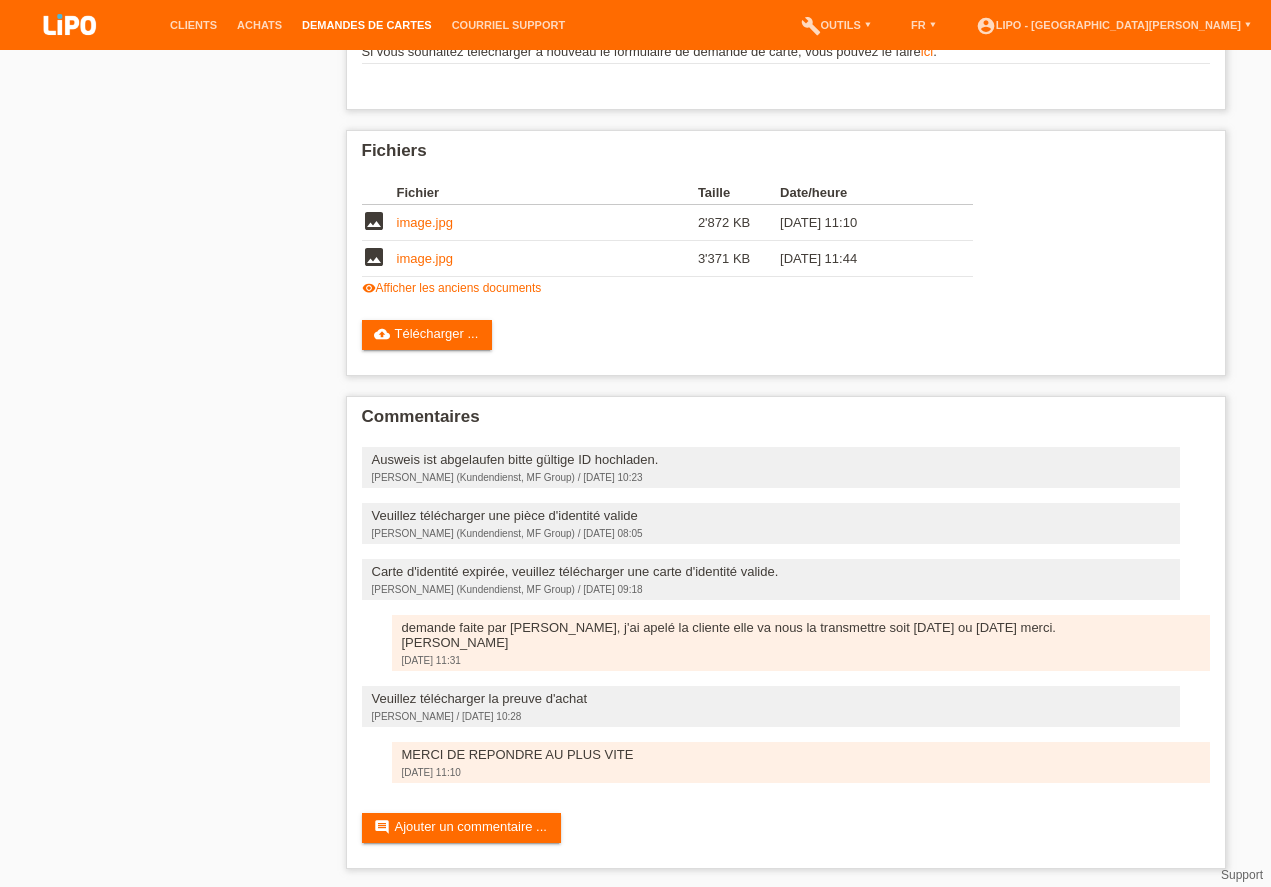 click on "Demandes de cartes" at bounding box center (367, 25) 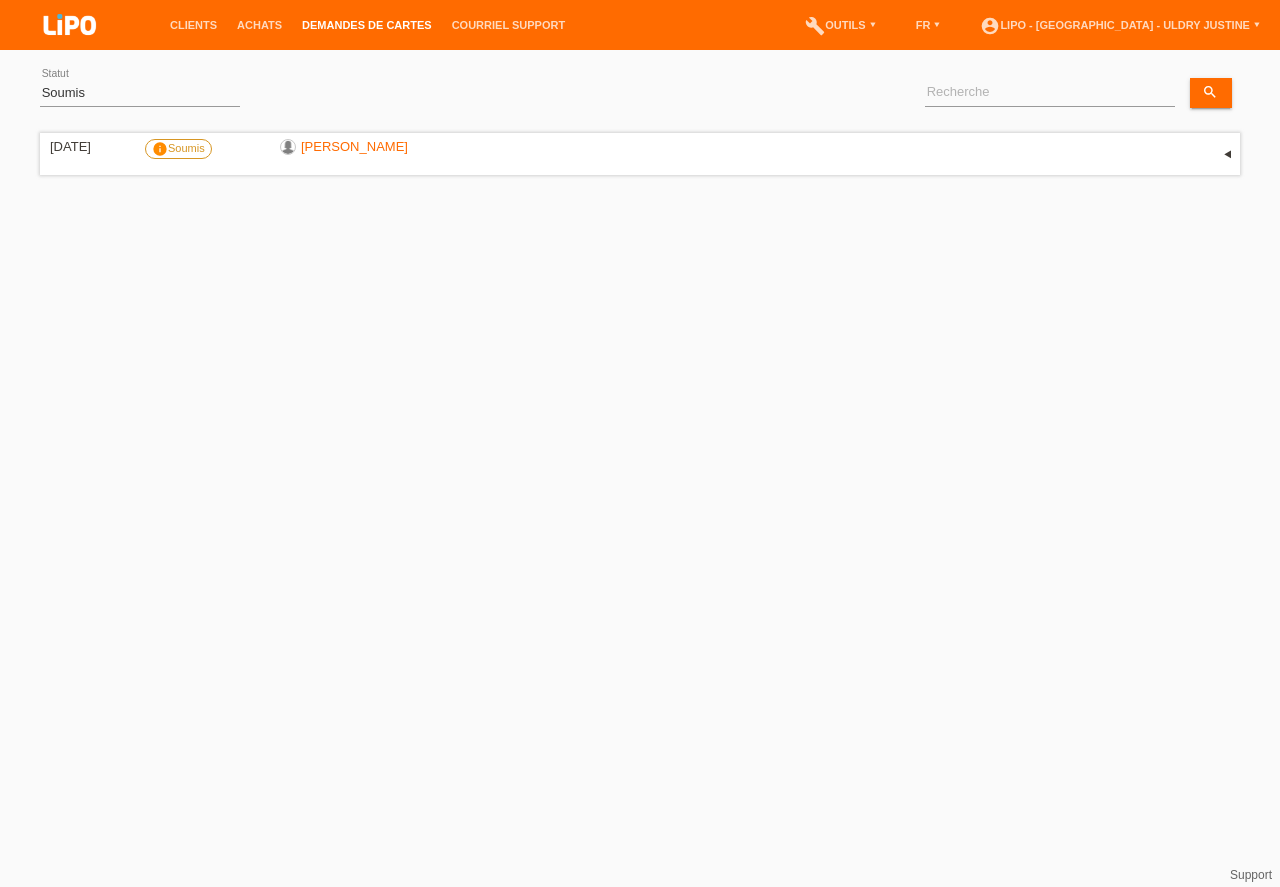 scroll, scrollTop: 0, scrollLeft: 0, axis: both 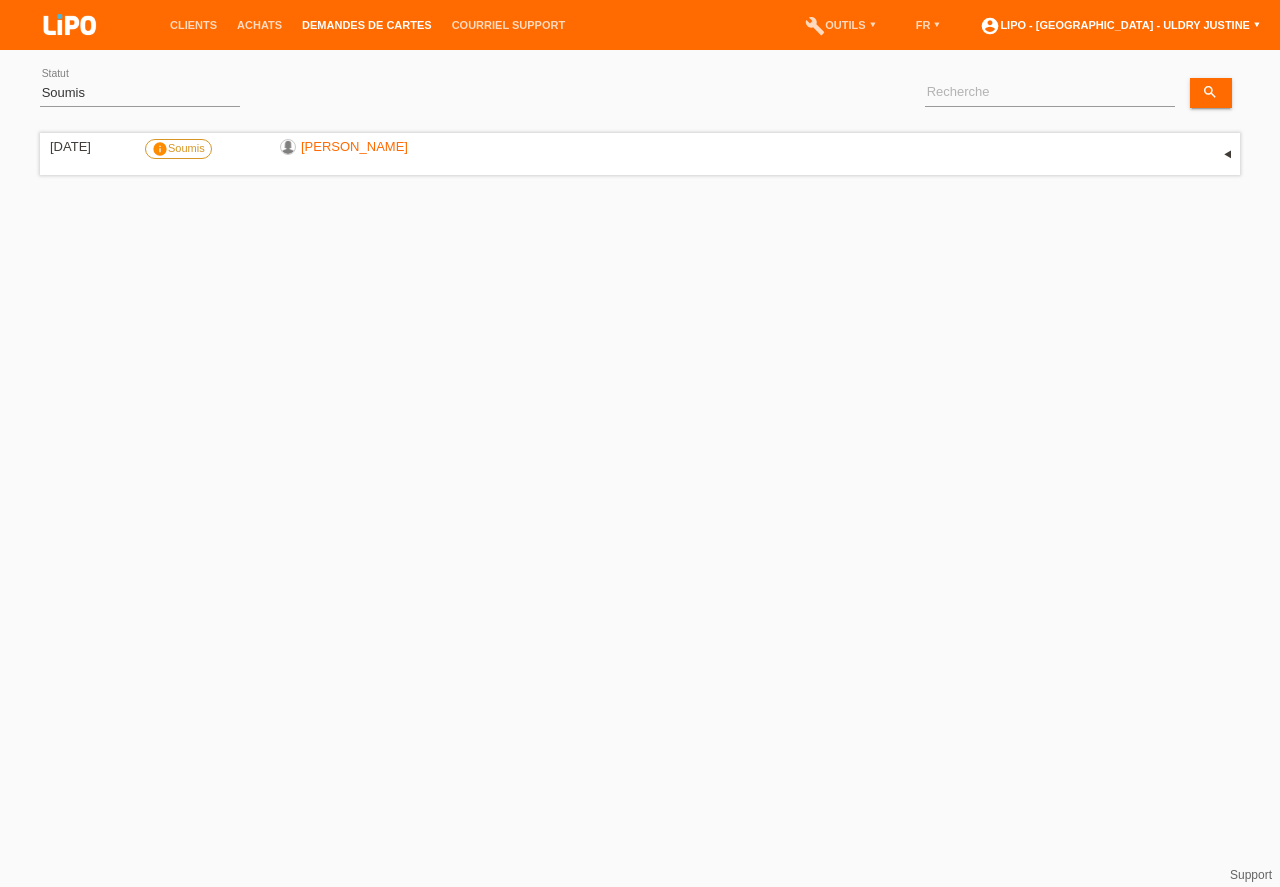 click on "account_circle  LIPO - Fribourg - Uldry Justine ▾" at bounding box center (1120, 25) 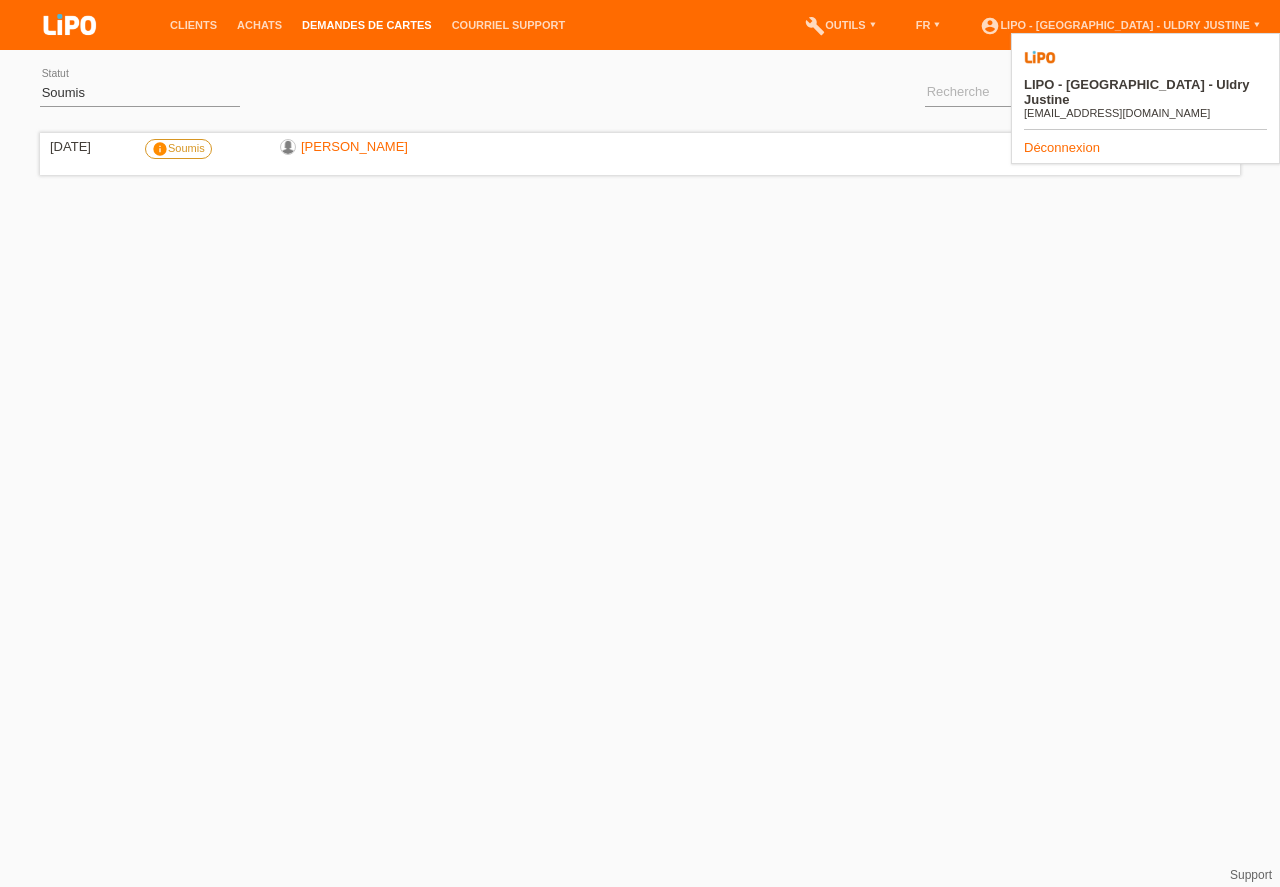 click on "Déconnexion" at bounding box center [1062, 147] 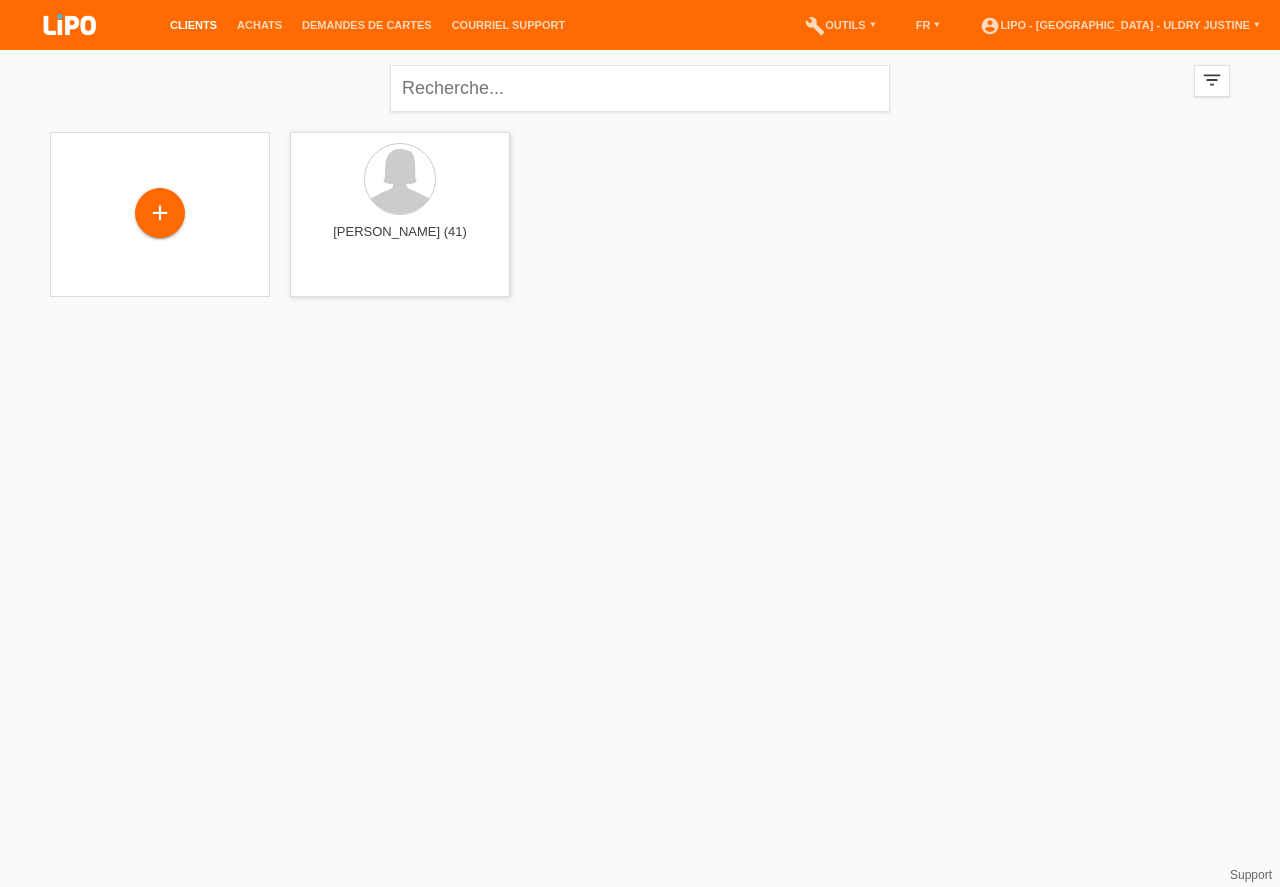 scroll, scrollTop: 0, scrollLeft: 0, axis: both 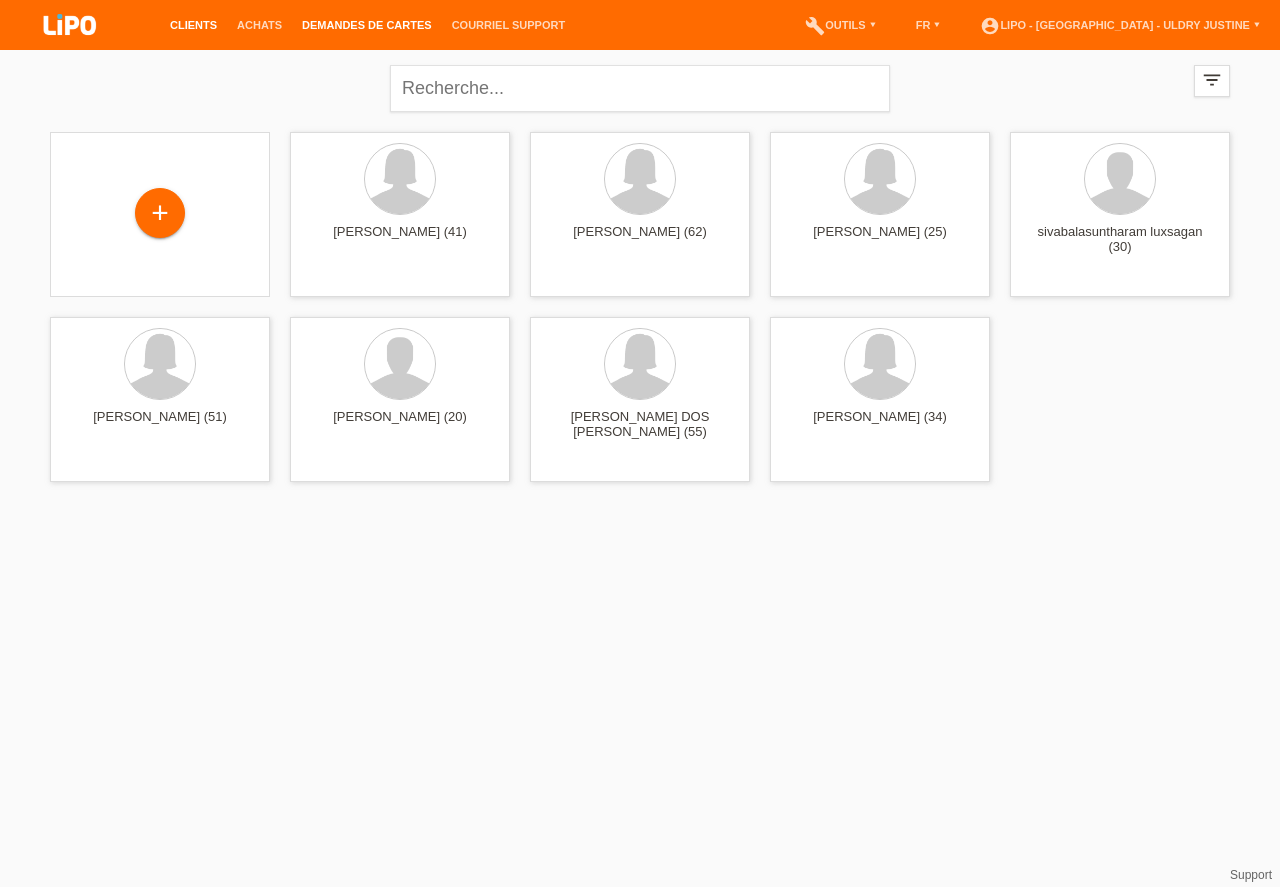 click on "Demandes de cartes" at bounding box center (367, 25) 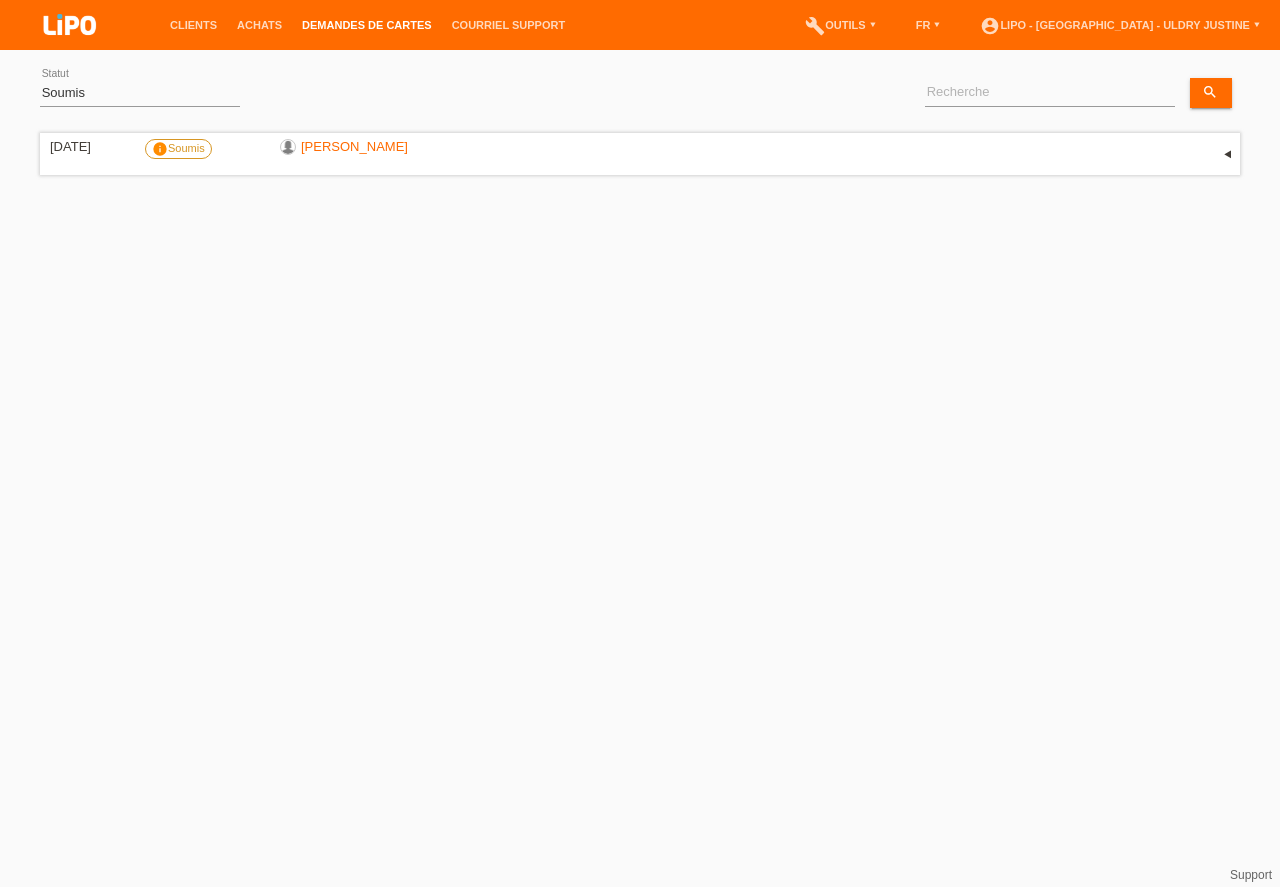 scroll, scrollTop: 0, scrollLeft: 0, axis: both 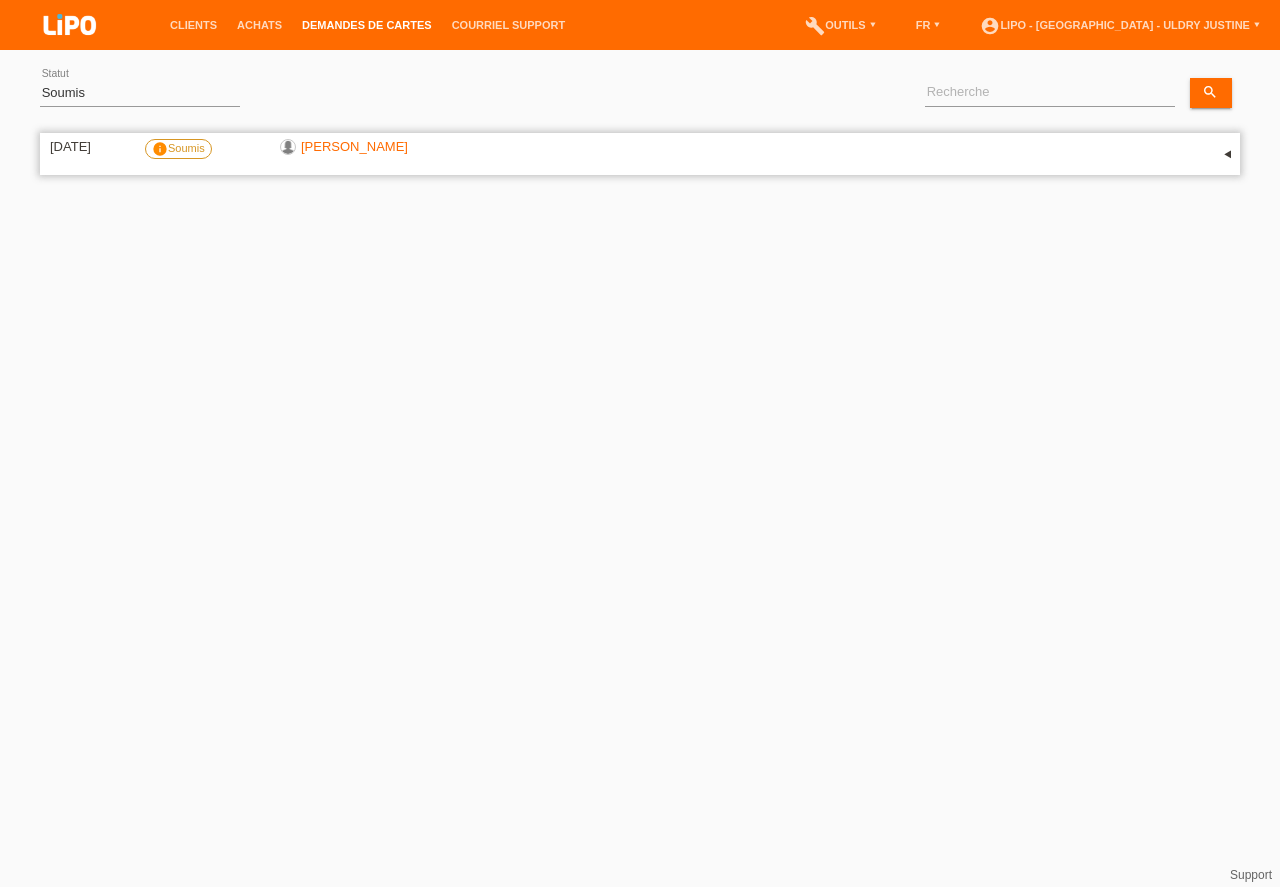 click on "▾" at bounding box center (1225, 154) 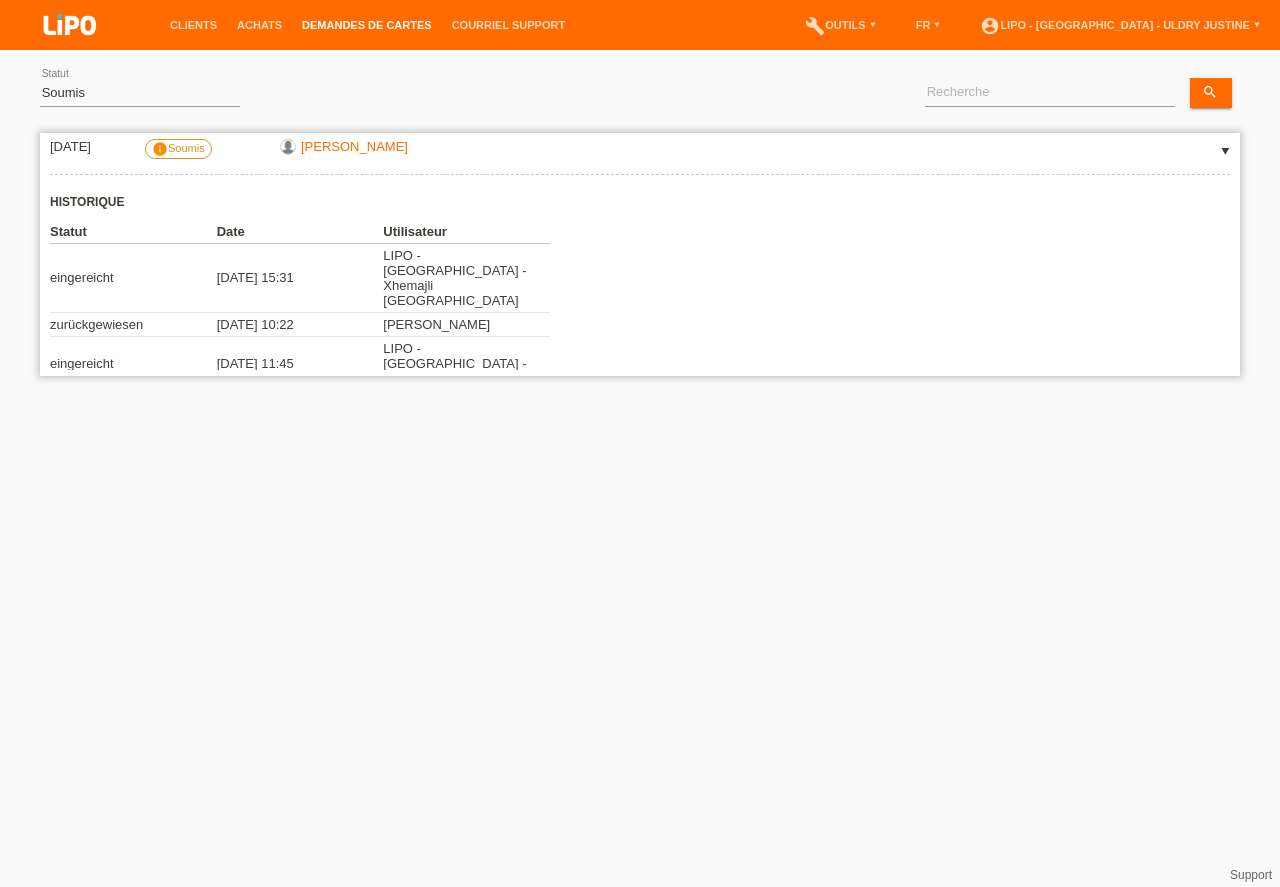 click on "▾" at bounding box center (1225, 154) 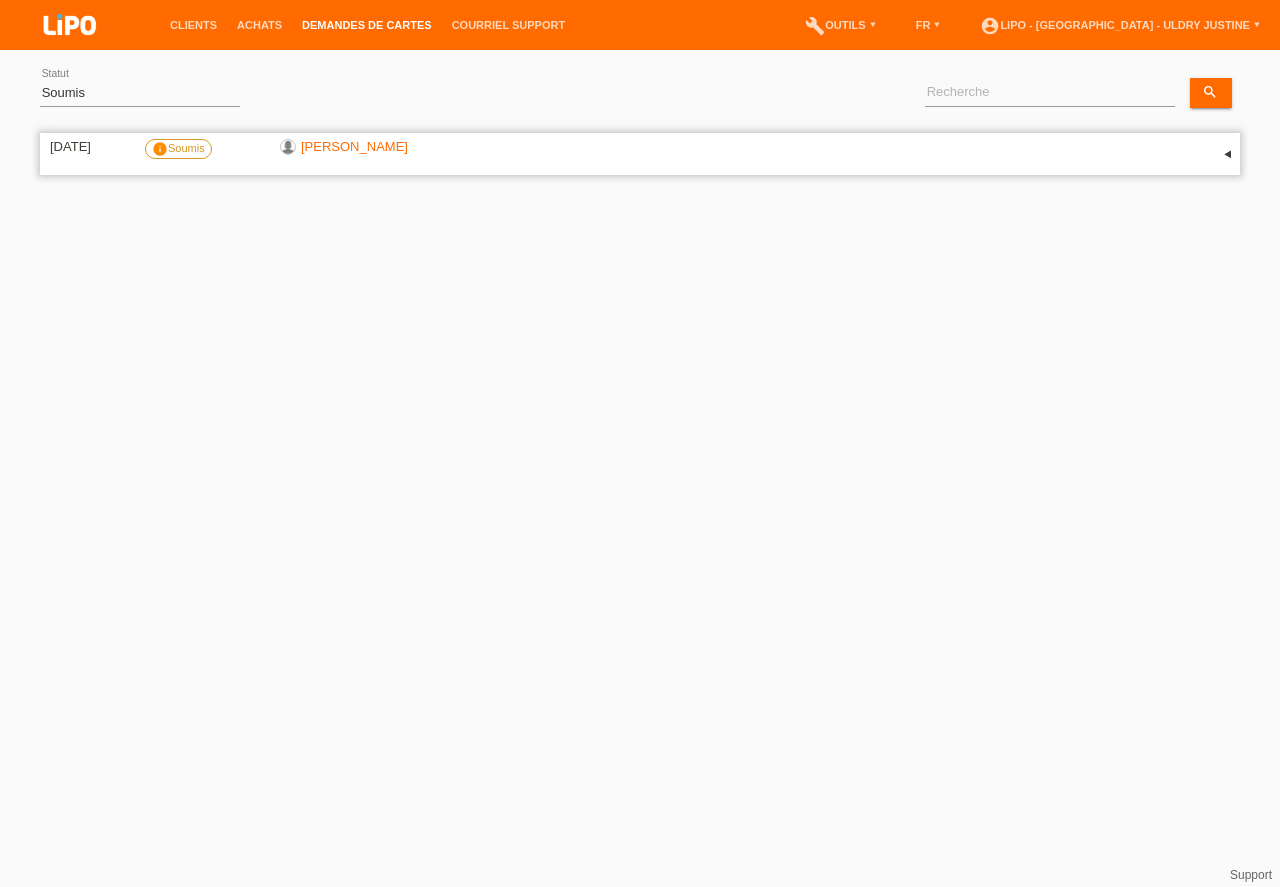 click on "info  Soumis" at bounding box center [178, 149] 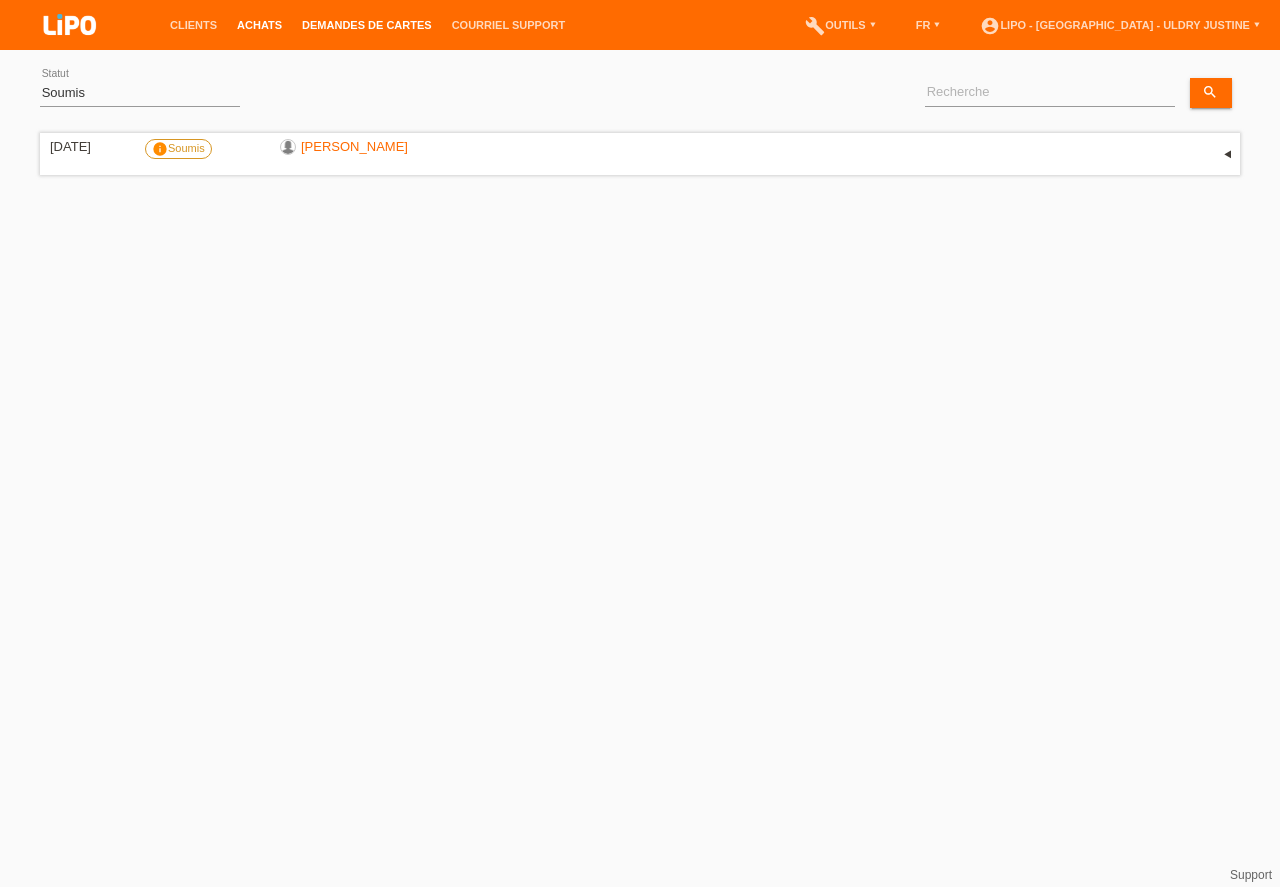 click on "Achats" at bounding box center [259, 25] 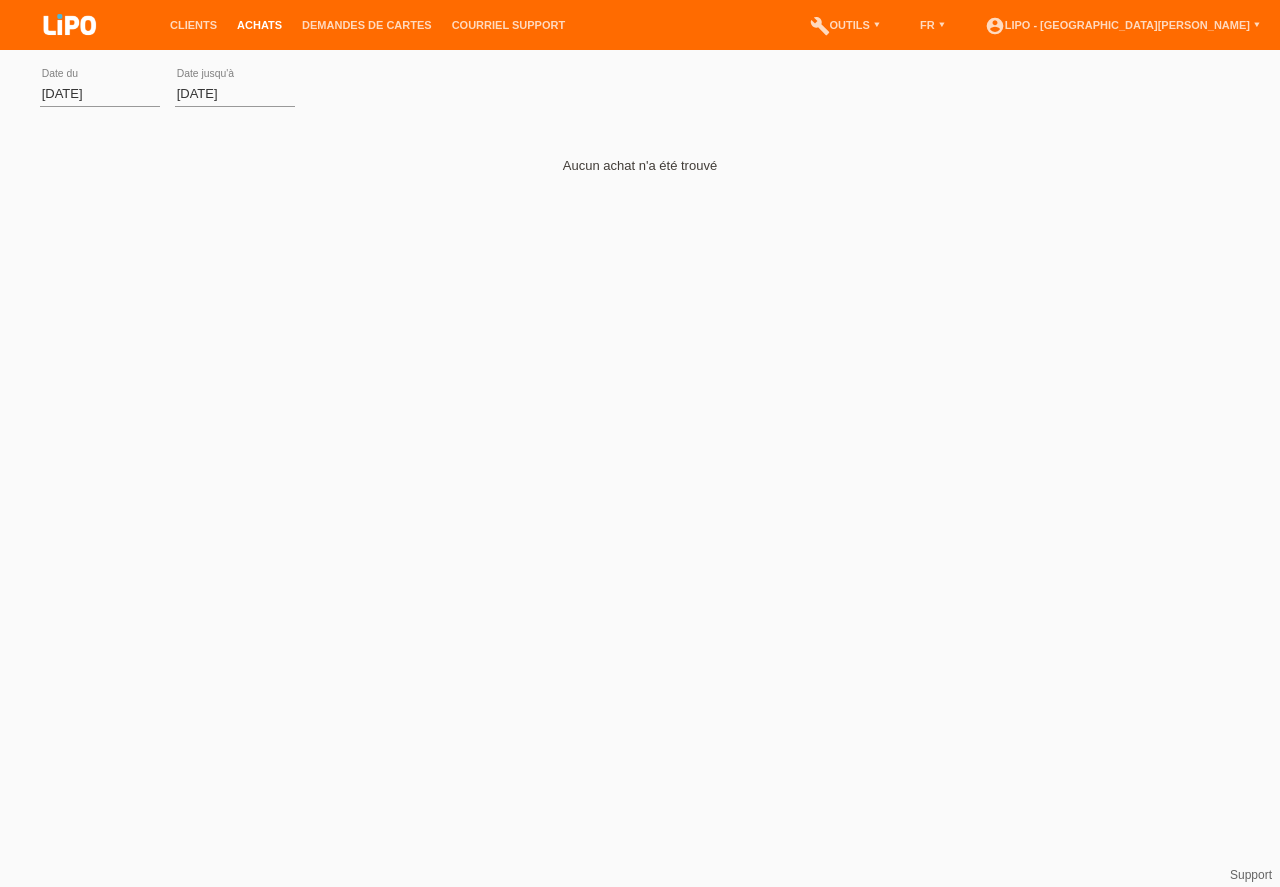 scroll, scrollTop: 0, scrollLeft: 0, axis: both 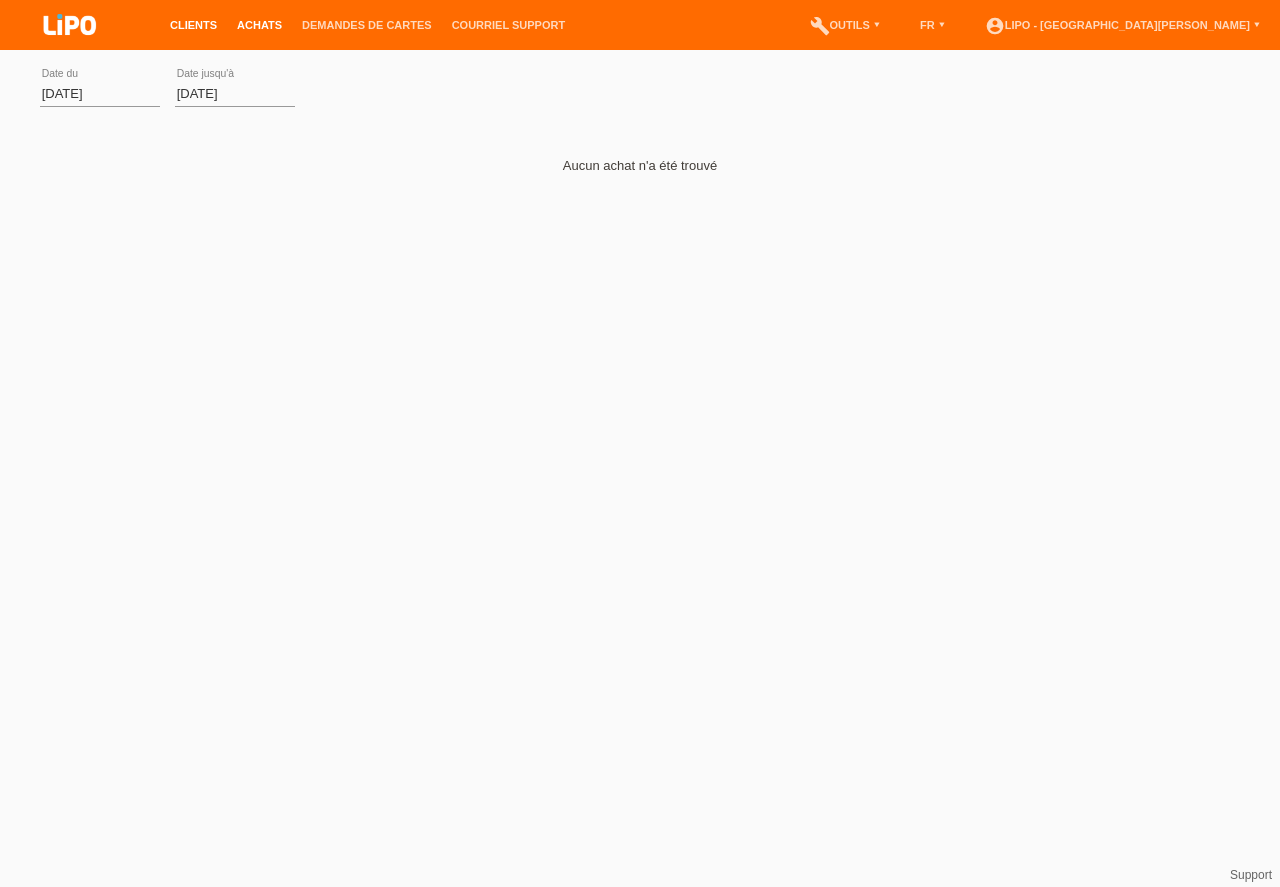 click on "Clients" at bounding box center (193, 25) 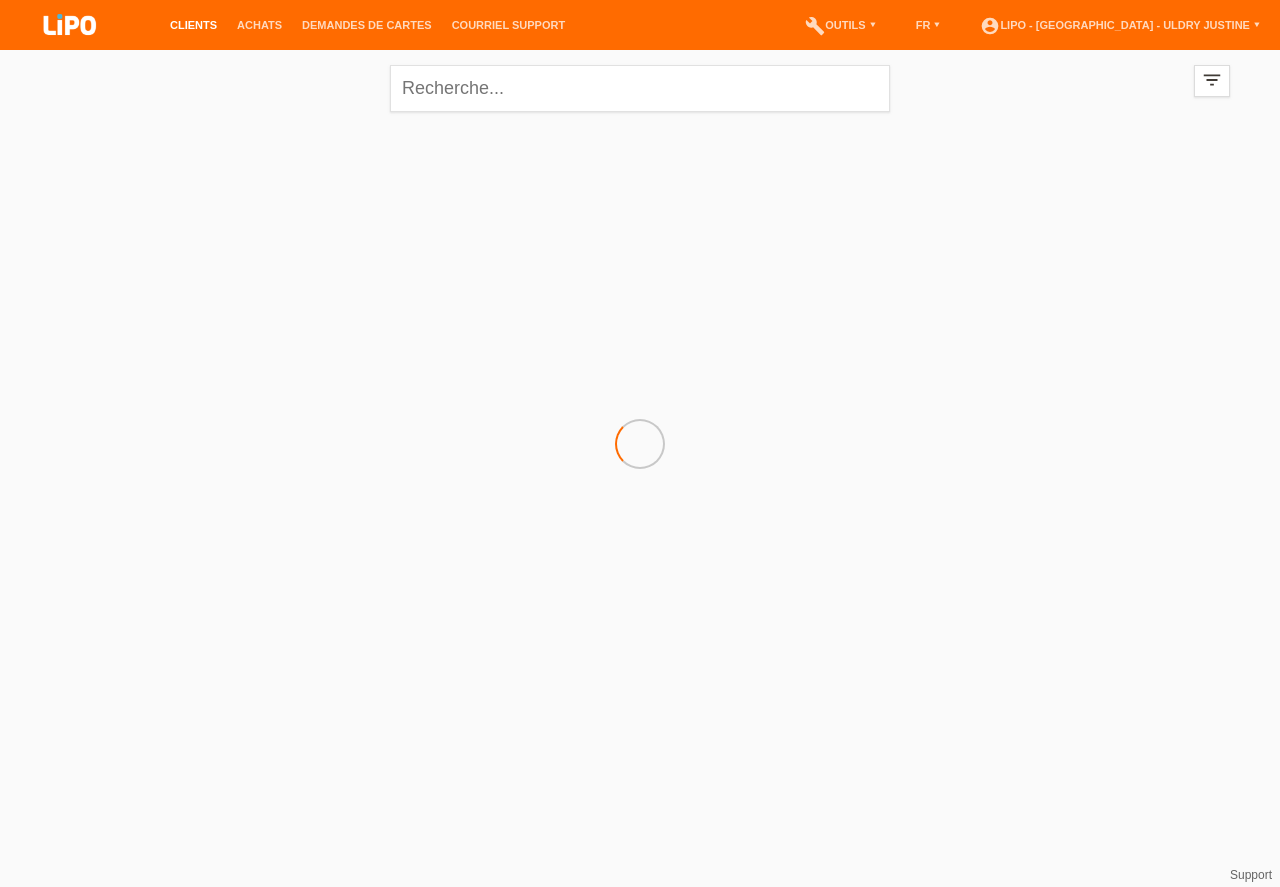 scroll, scrollTop: 0, scrollLeft: 0, axis: both 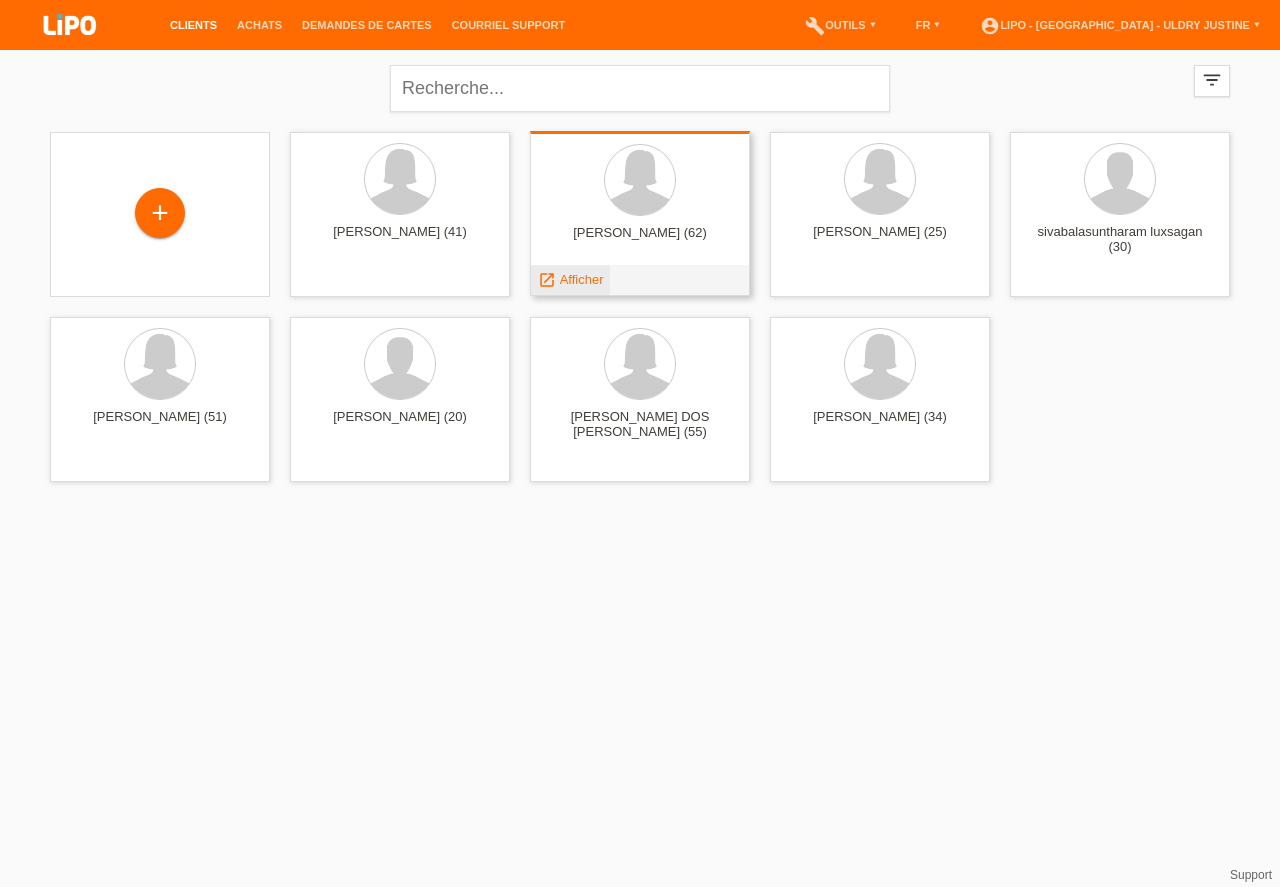 click on "Afficher" at bounding box center [582, 279] 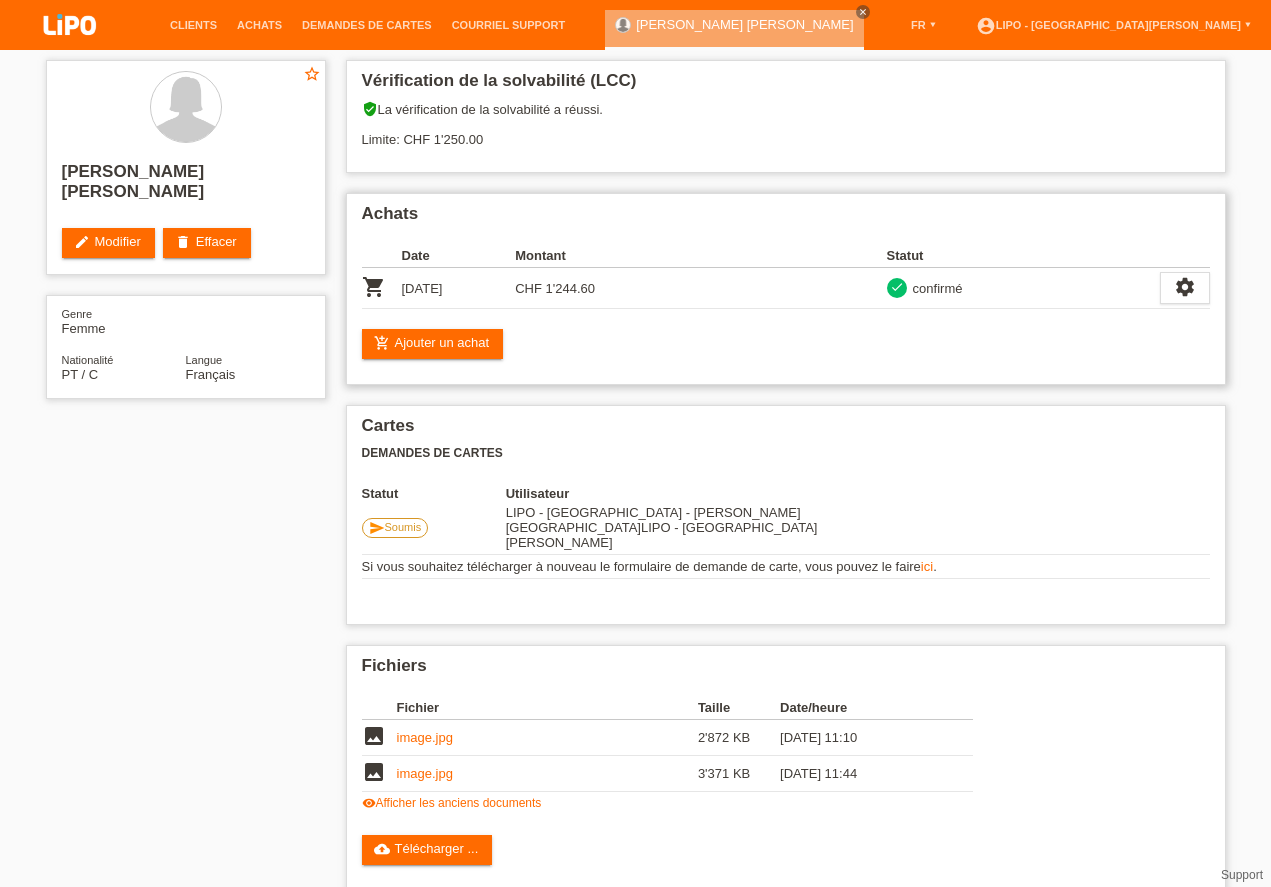 scroll, scrollTop: 0, scrollLeft: 0, axis: both 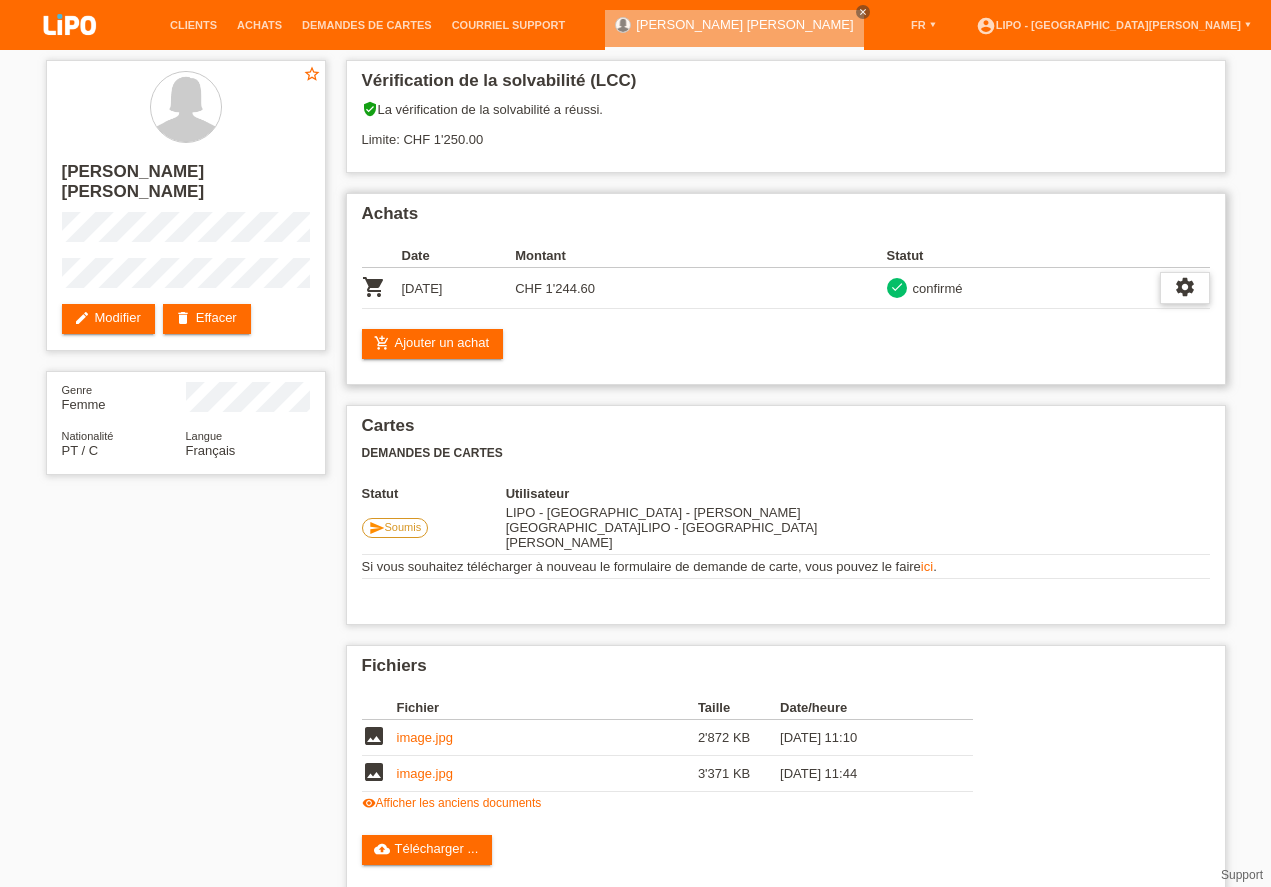 click on "settings" at bounding box center [1185, 287] 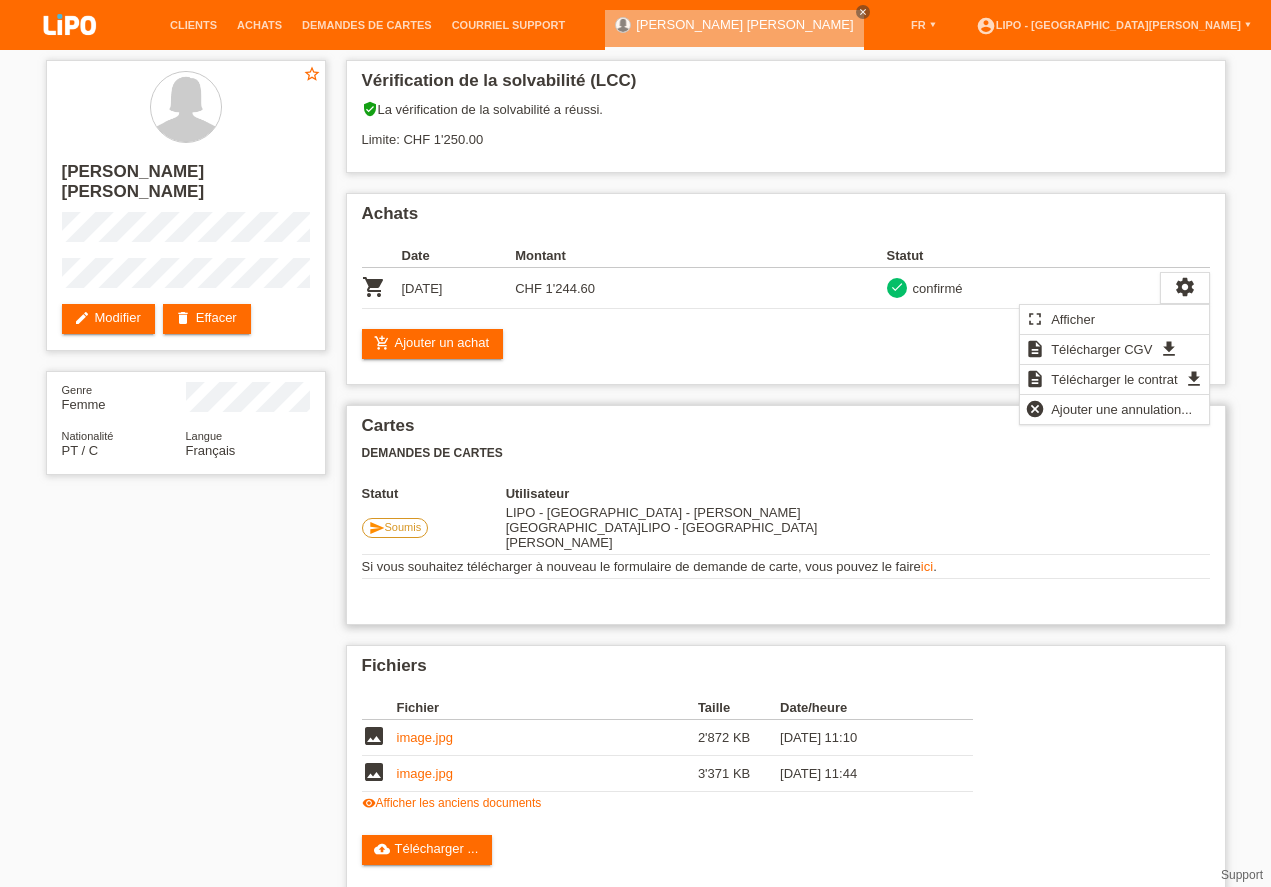 click on "Cartes
Demandes de cartes
Statut
Utilisateur
send Soumis
LIPO - [GEOGRAPHIC_DATA] - [PERSON_NAME] [GEOGRAPHIC_DATA] LIPO - [GEOGRAPHIC_DATA][PERSON_NAME]
ici ." at bounding box center [786, 515] 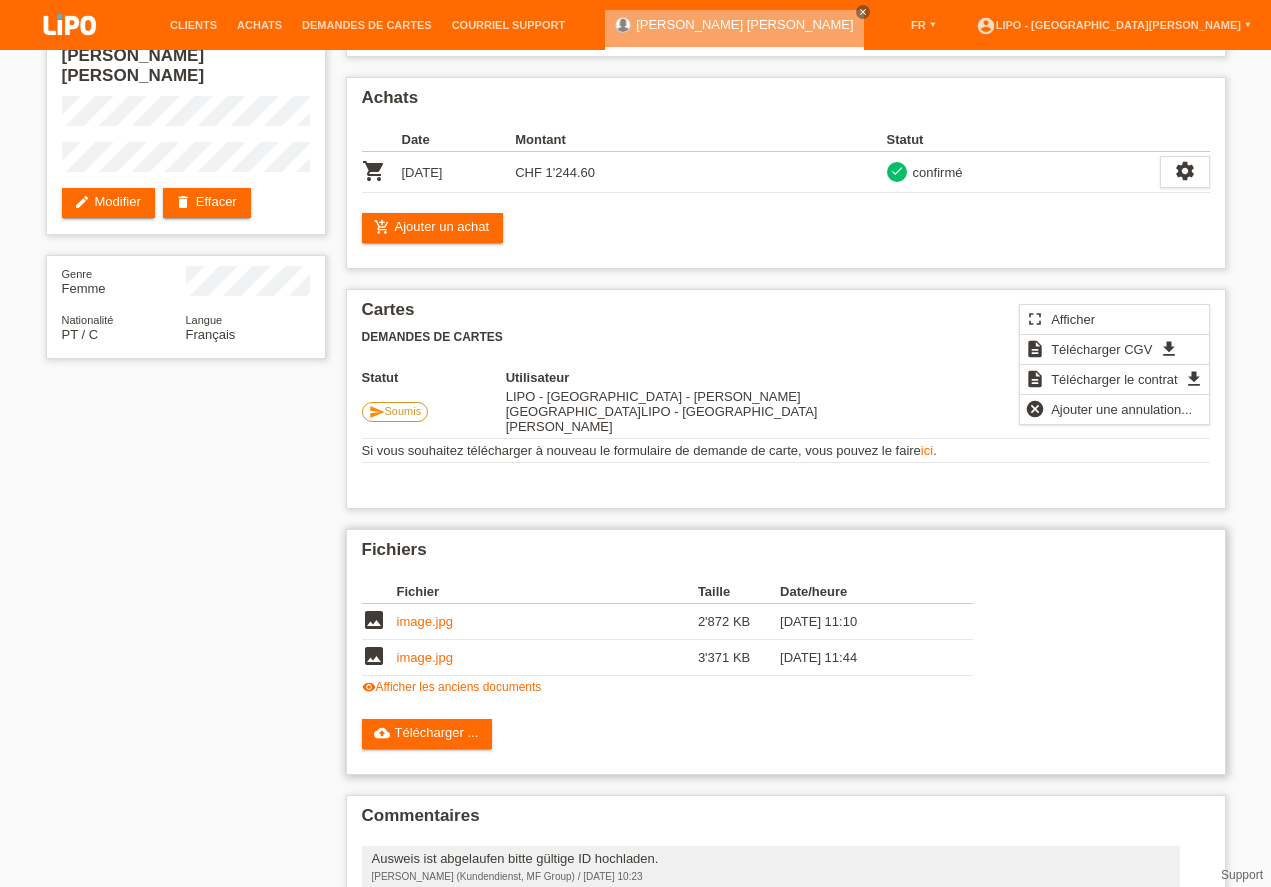 scroll, scrollTop: 0, scrollLeft: 0, axis: both 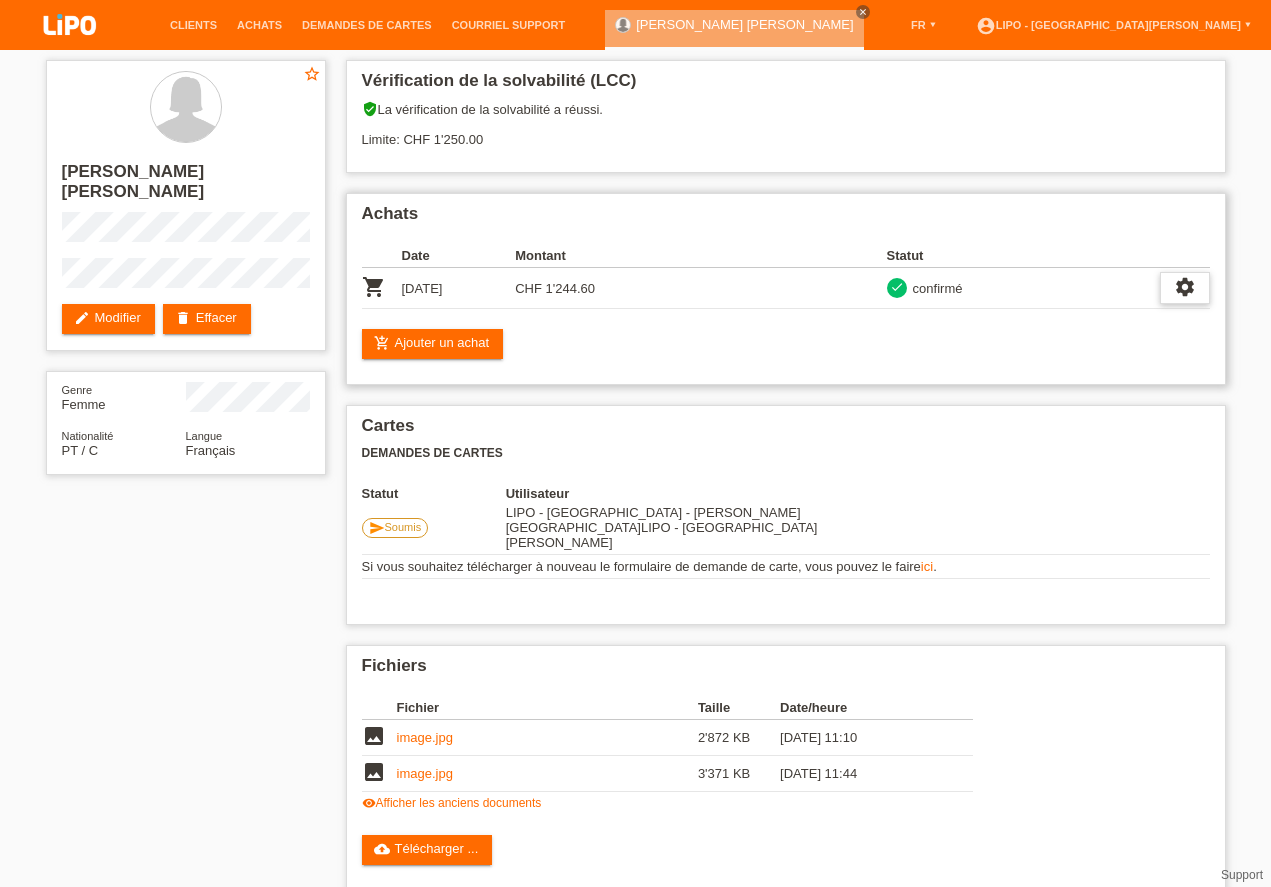 click on "settings" at bounding box center [1185, 287] 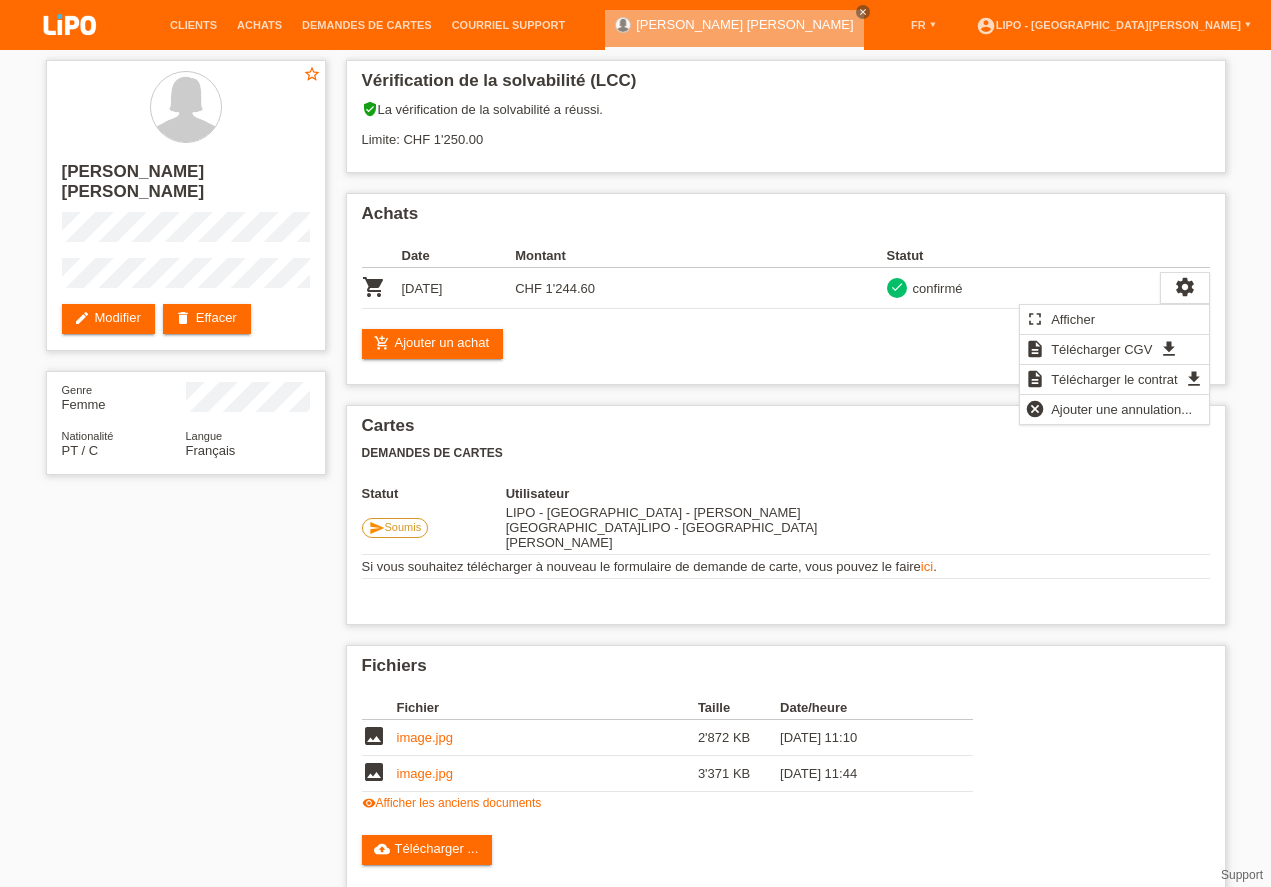 click on "Vérification de la solvabilité (LCC)
verified_user  La vérification de la solvabilité a réussi.
Limite: CHF 1'250.00
Achats
Date
Montant
Statut
shopping_cart
[DATE]" at bounding box center [786, 727] 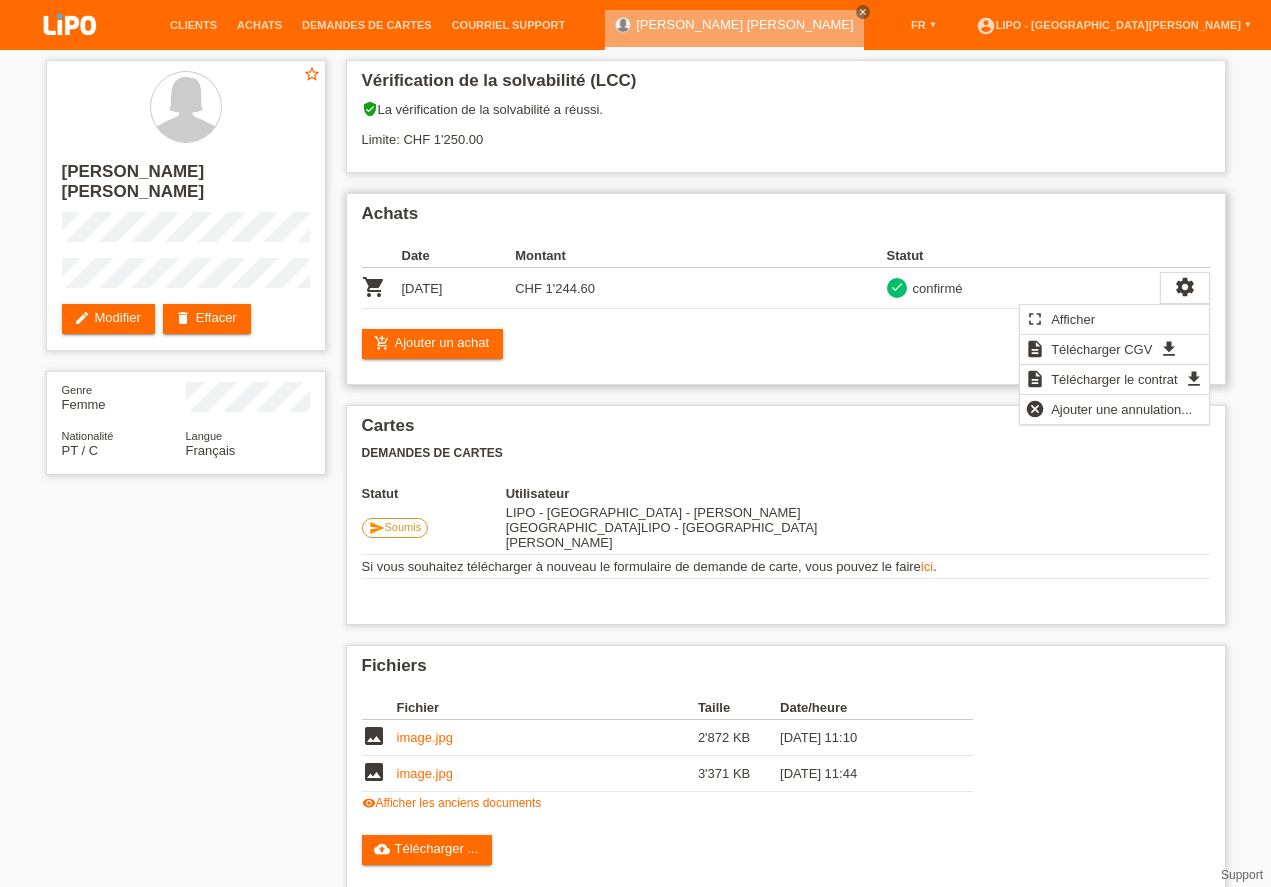 click on "Achats
Date
Montant
Statut
shopping_cart
[DATE]
CHF 1'244.60" at bounding box center [786, 289] 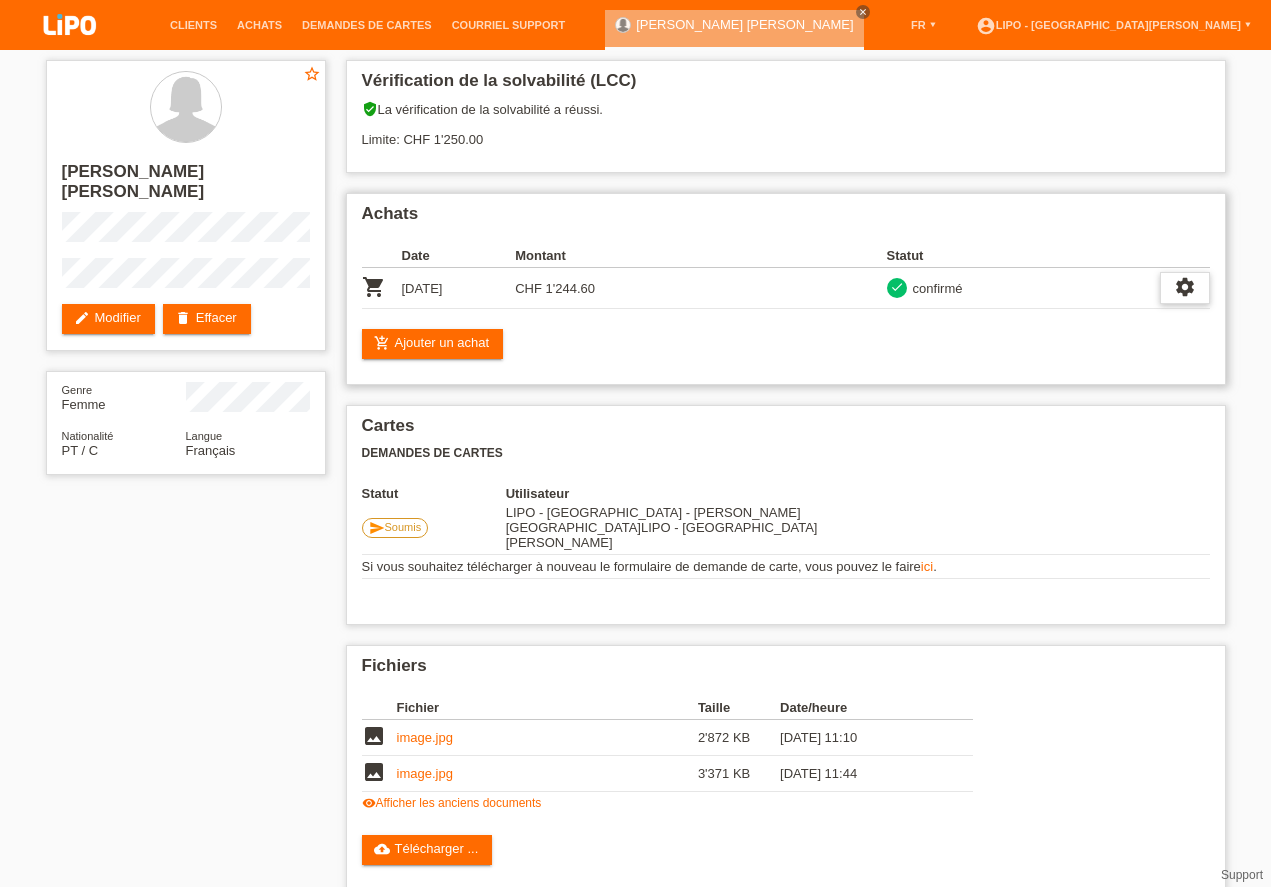 click on "settings" at bounding box center (1185, 287) 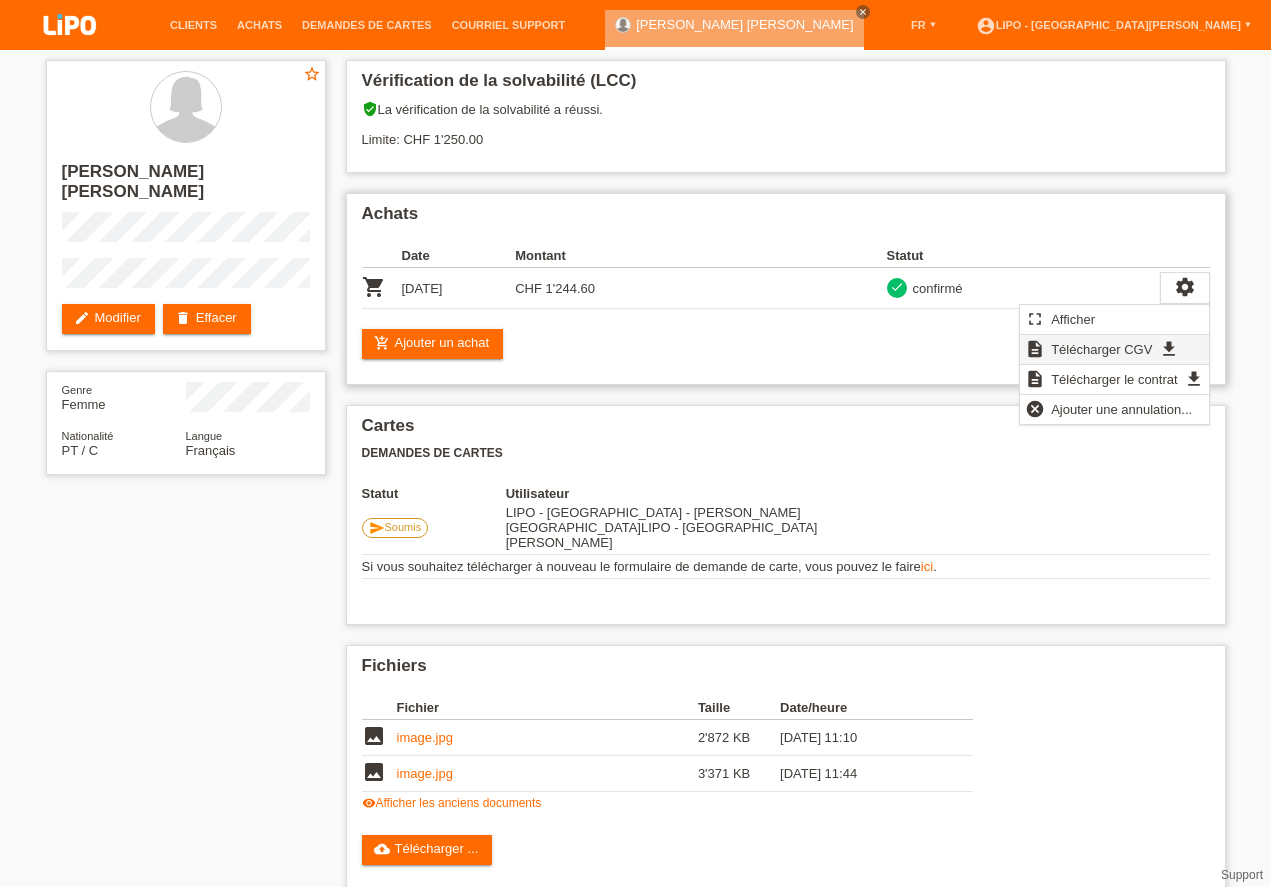 click on "Télécharger CGV" at bounding box center (1101, 349) 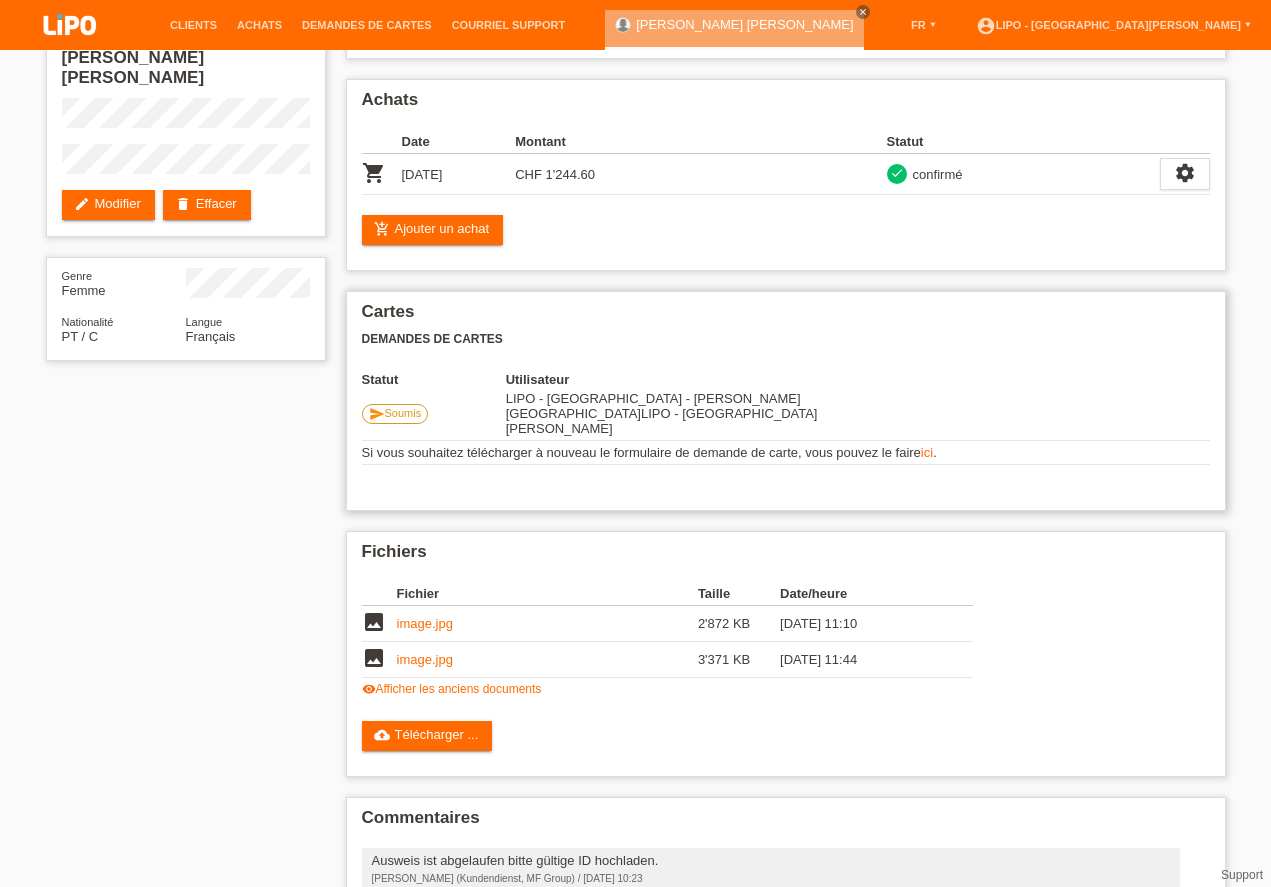 scroll, scrollTop: 0, scrollLeft: 0, axis: both 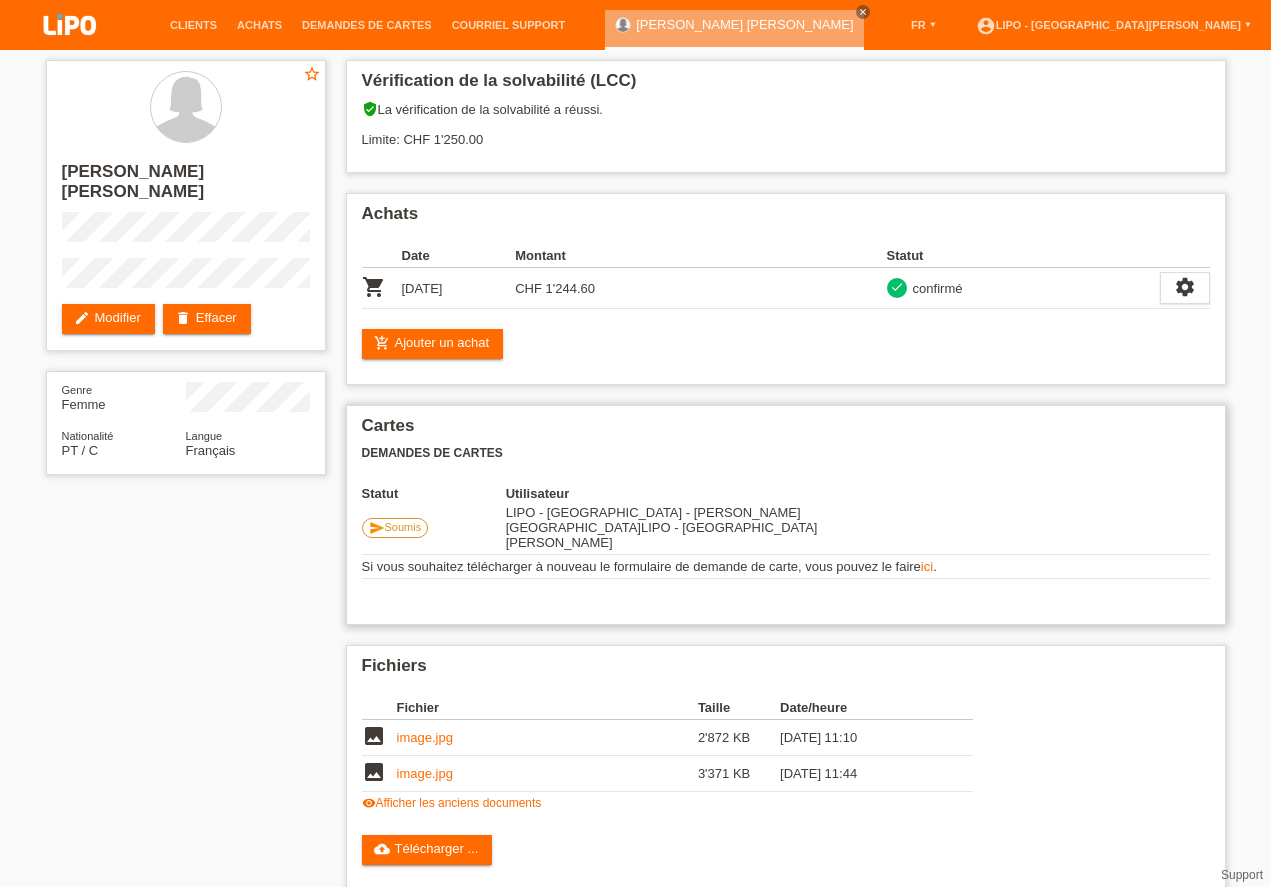 click on "LIPO - [GEOGRAPHIC_DATA] - [PERSON_NAME] [GEOGRAPHIC_DATA]" at bounding box center (653, 520) 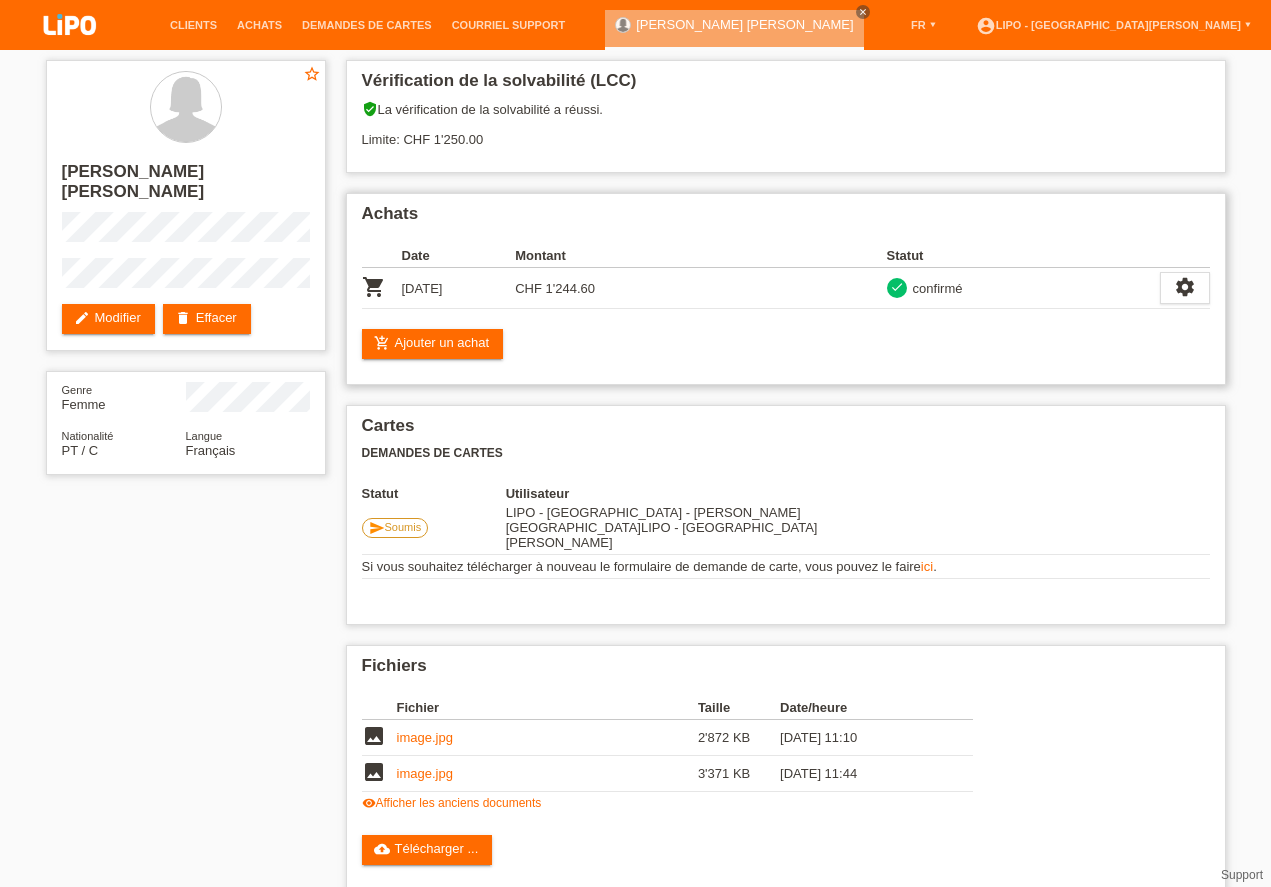 click on "CHF 1'244.60" at bounding box center (572, 288) 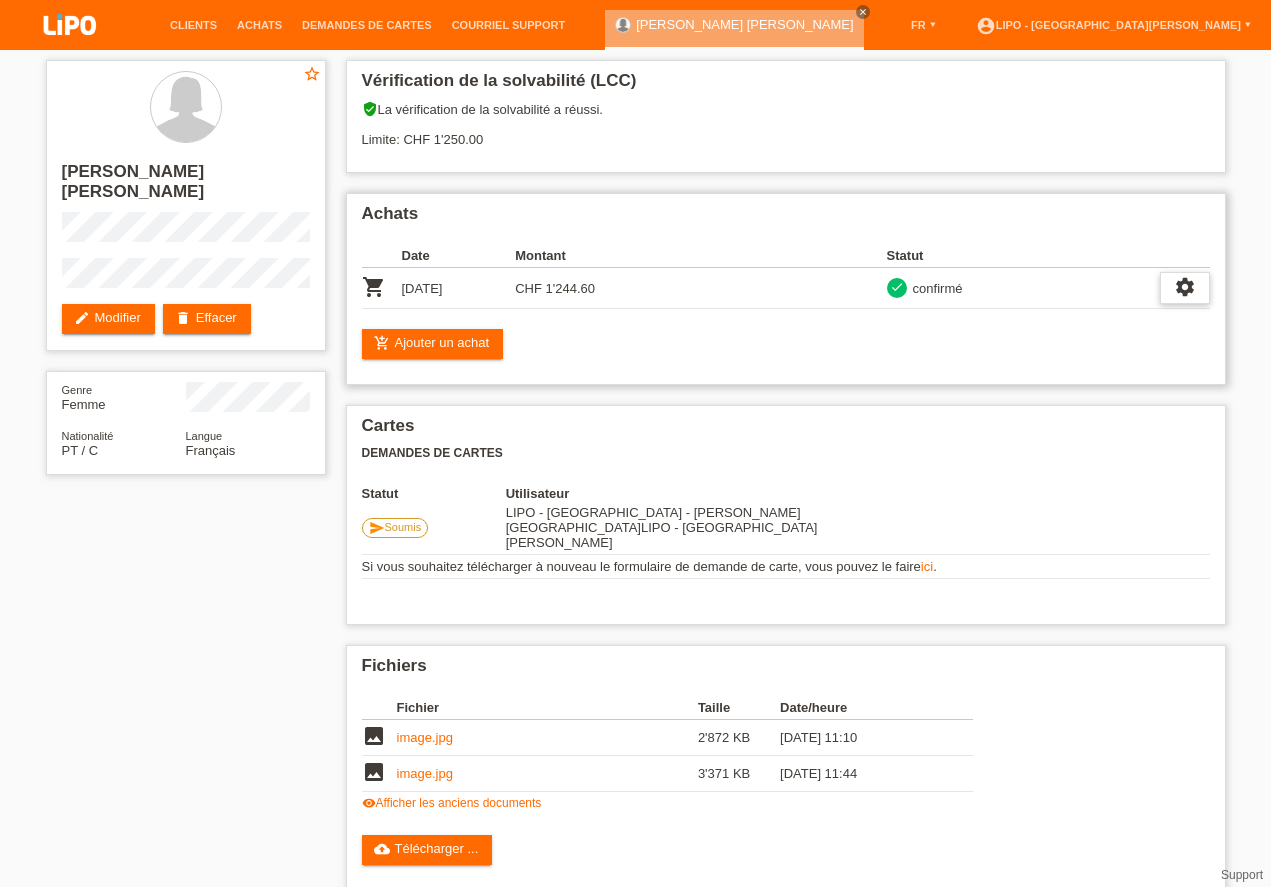 click on "settings" at bounding box center (1185, 288) 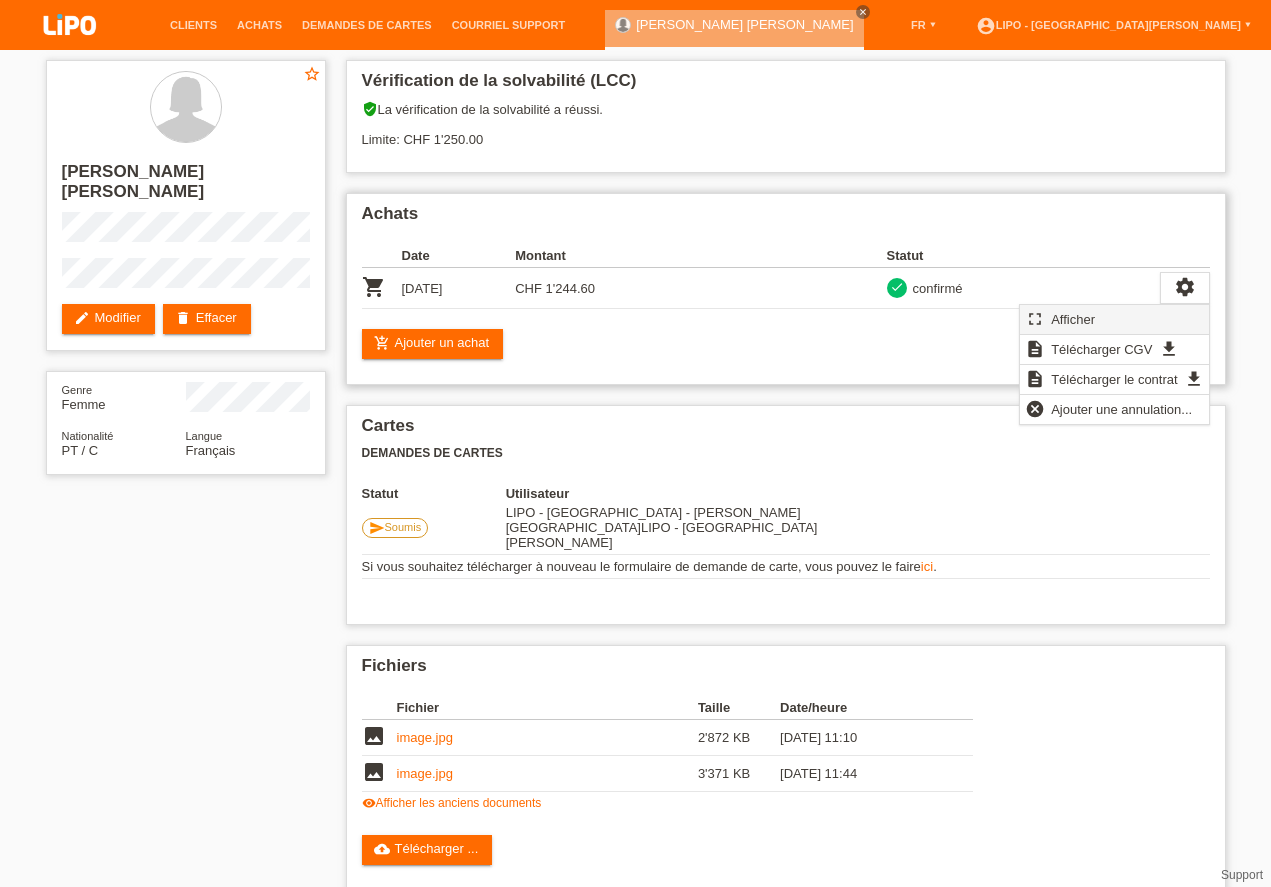 click on "fullscreen   Afficher" at bounding box center [1115, 320] 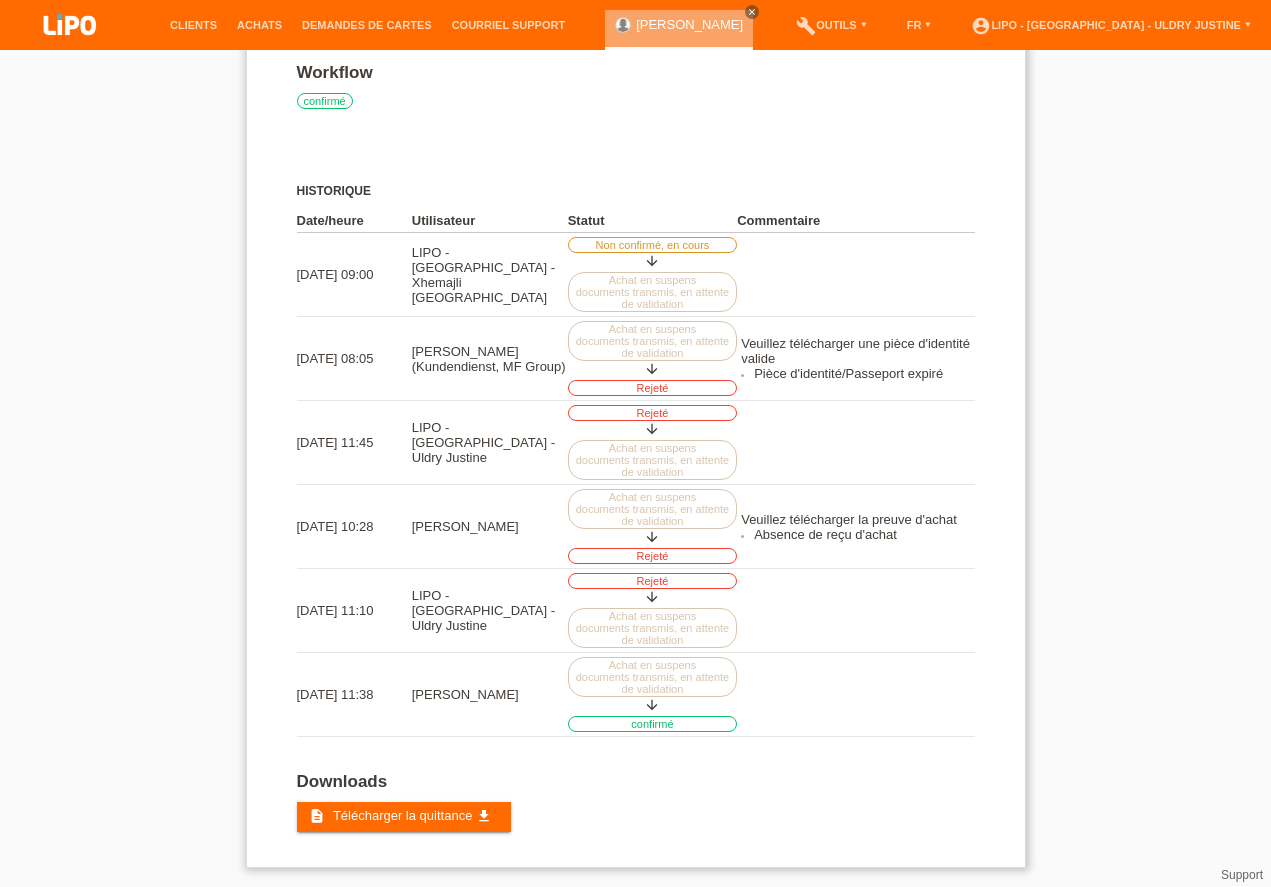 scroll, scrollTop: 197, scrollLeft: 0, axis: vertical 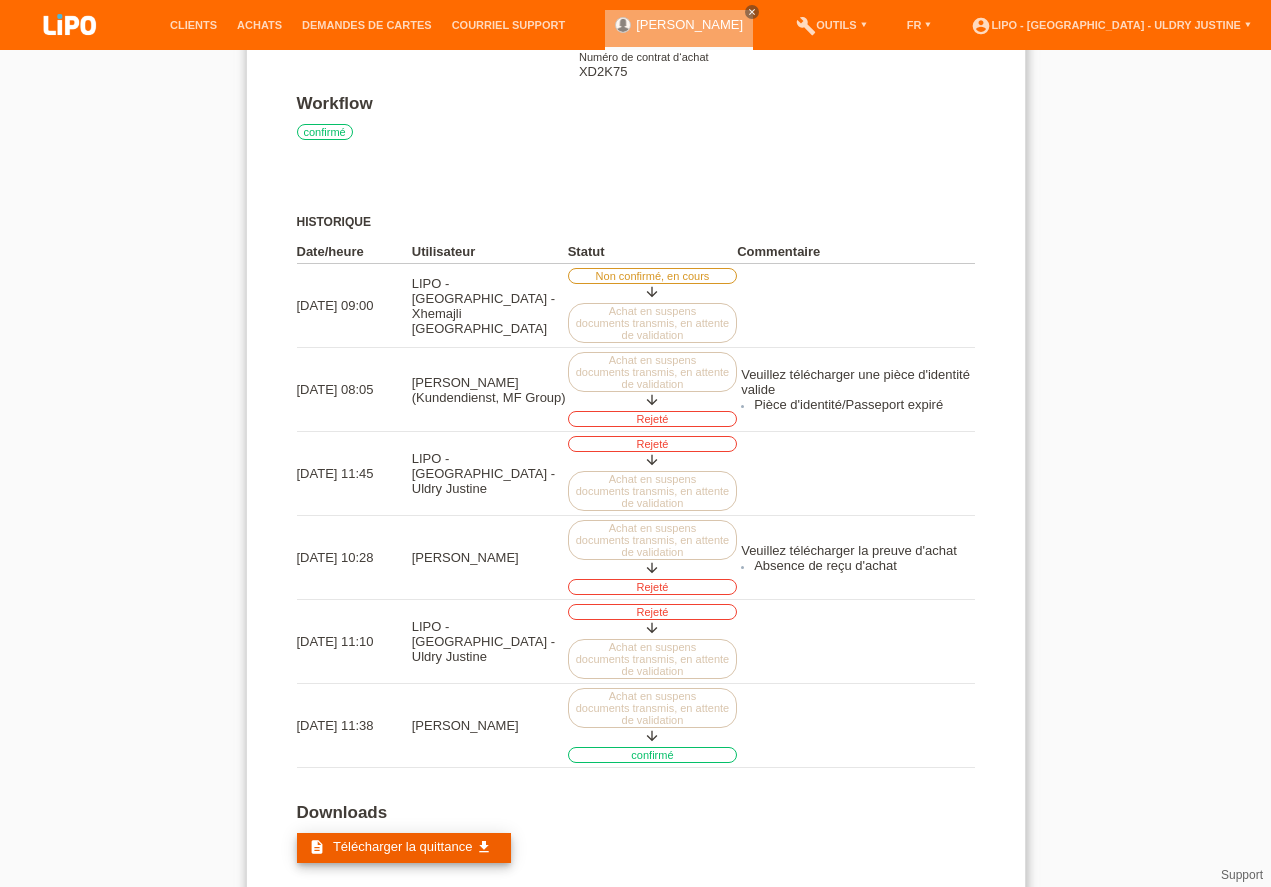 click on "Télécharger la quittance" at bounding box center (402, 846) 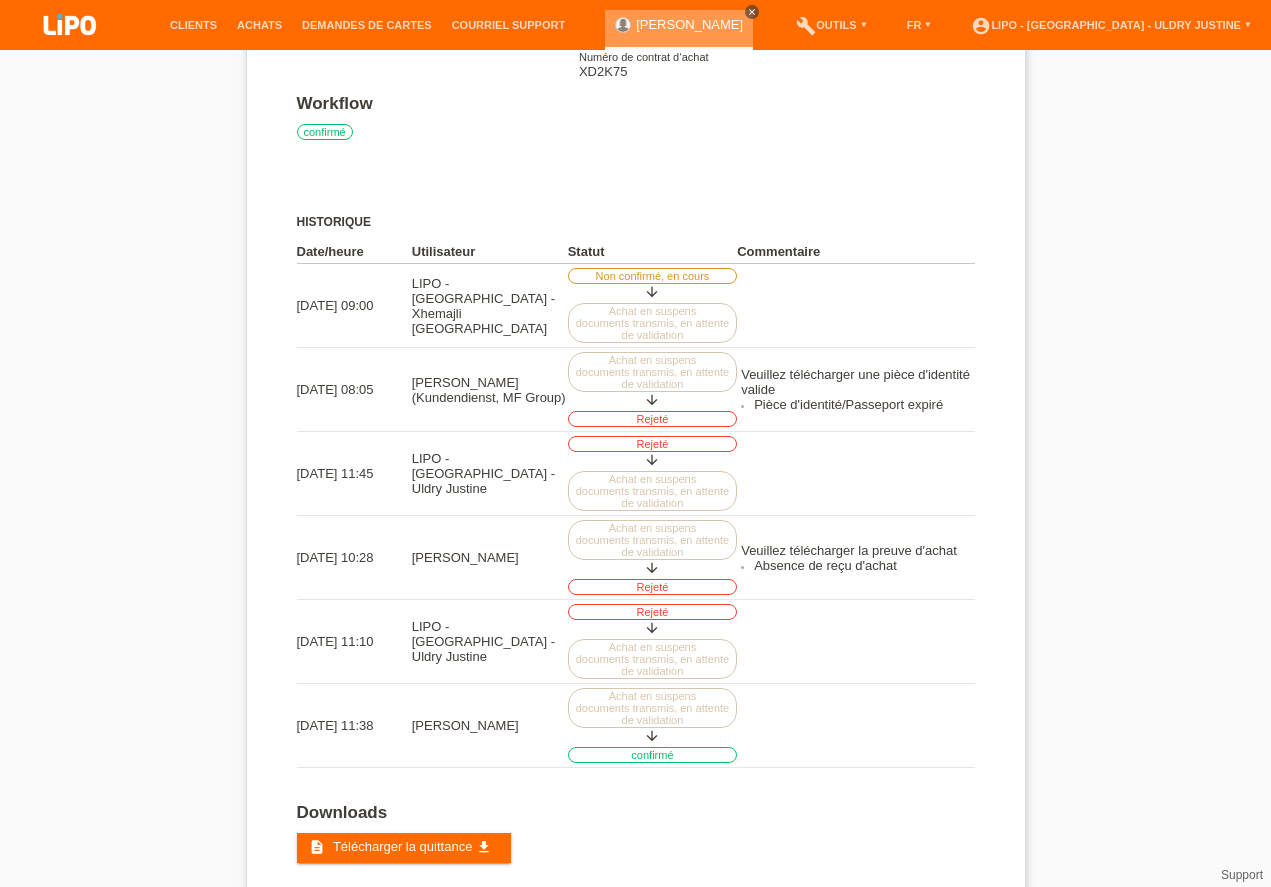 click on "close" at bounding box center [752, 12] 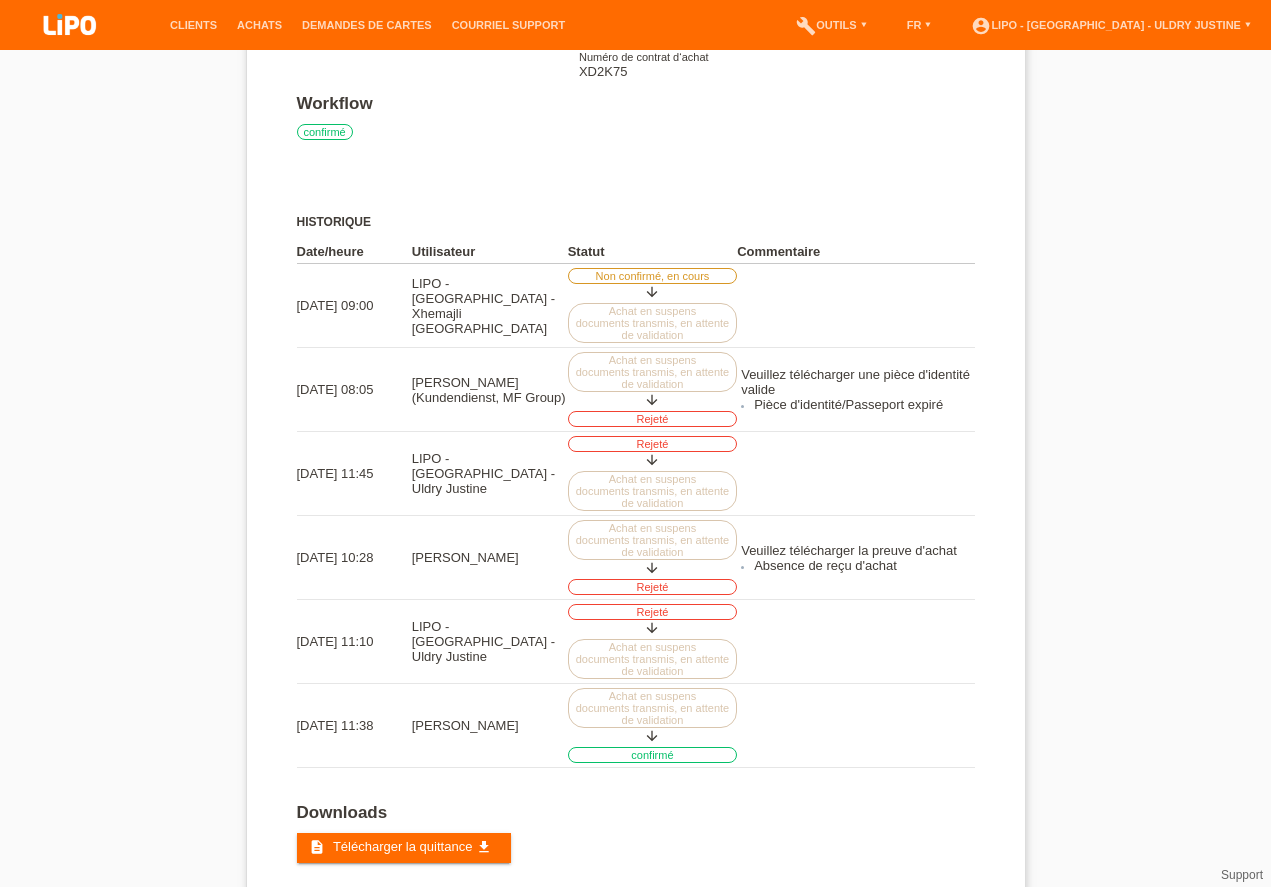 click on "account_circle  LIPO - Fribourg - Uldry Justine ▾" at bounding box center [1111, 25] 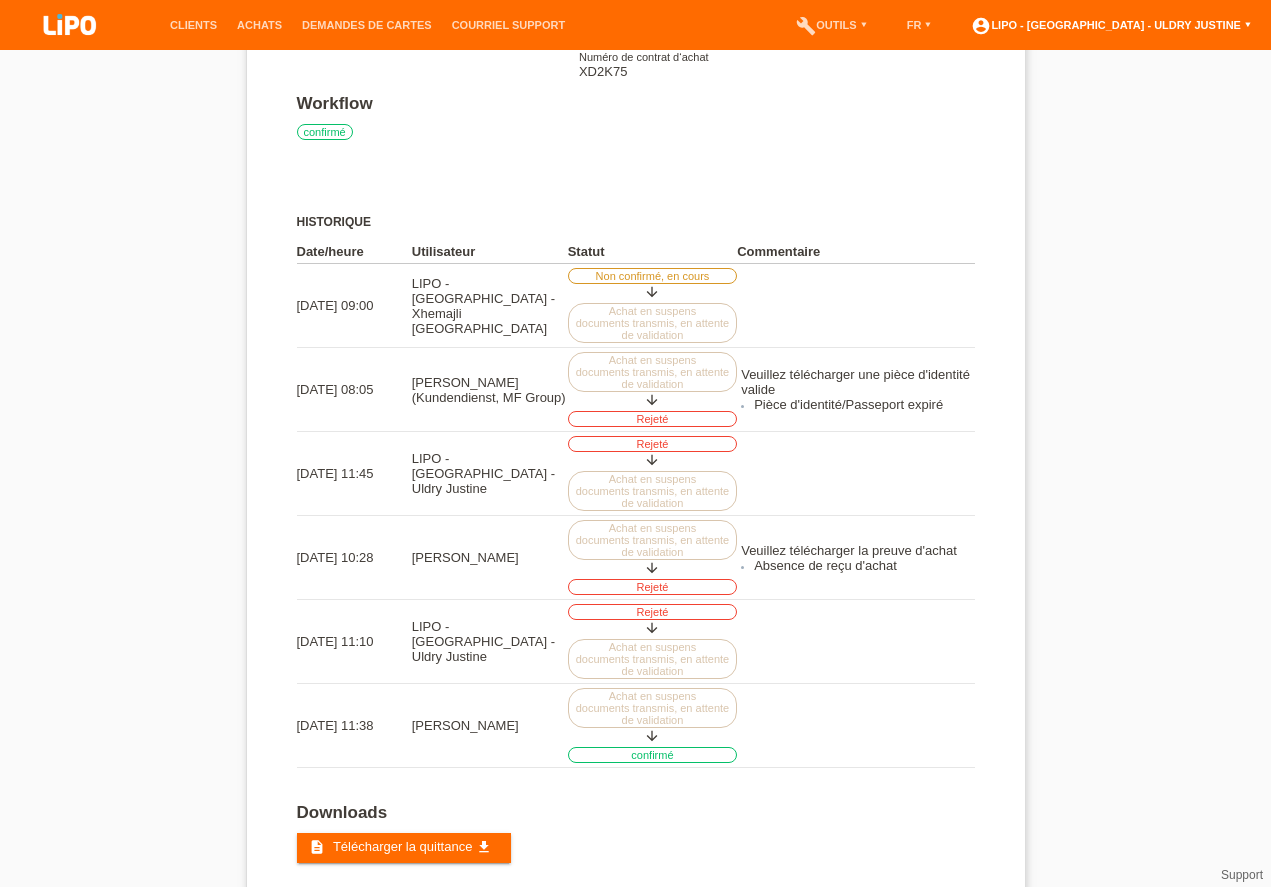 click on "account_circle  LIPO - Fribourg - Uldry Justine ▾" at bounding box center (1111, 25) 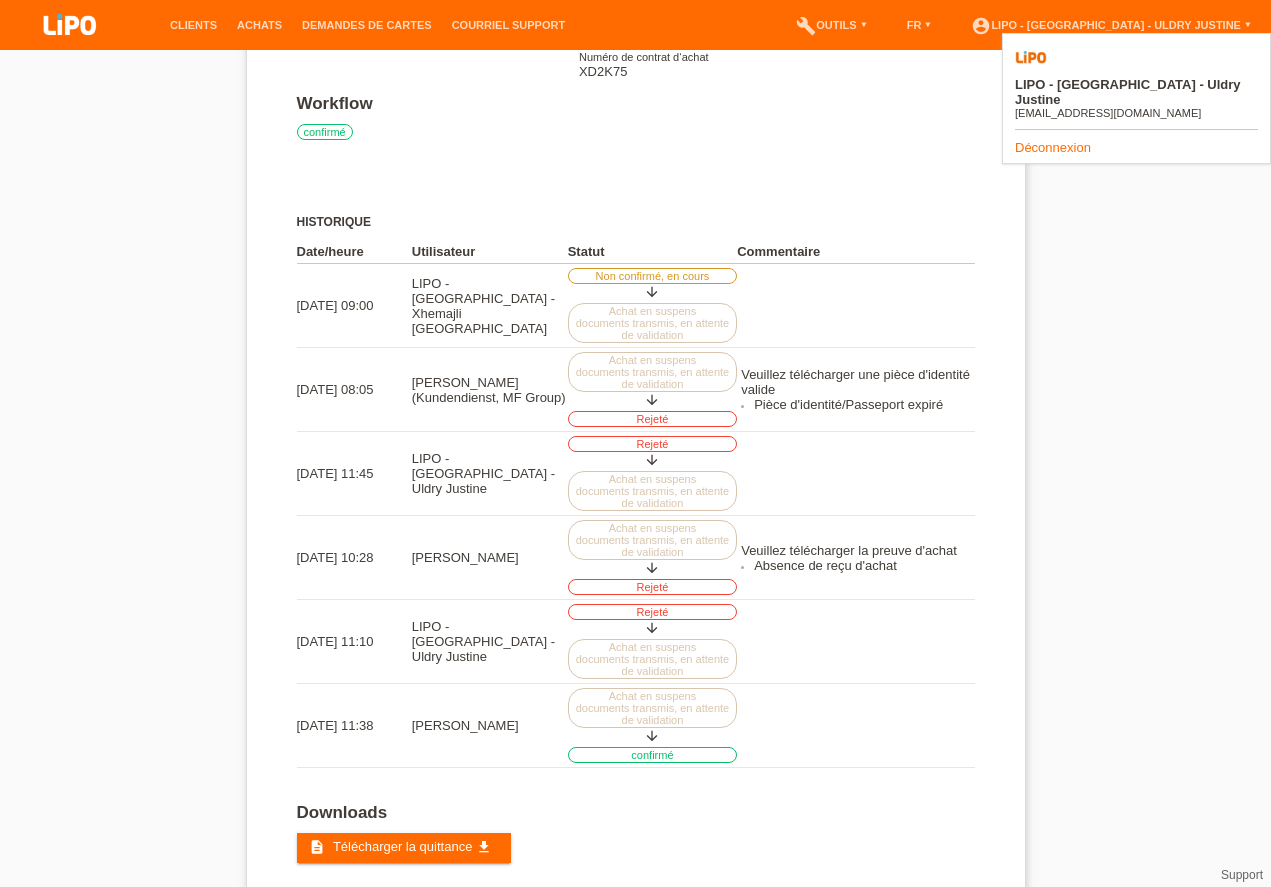 click on "Déconnexion" at bounding box center (1053, 147) 